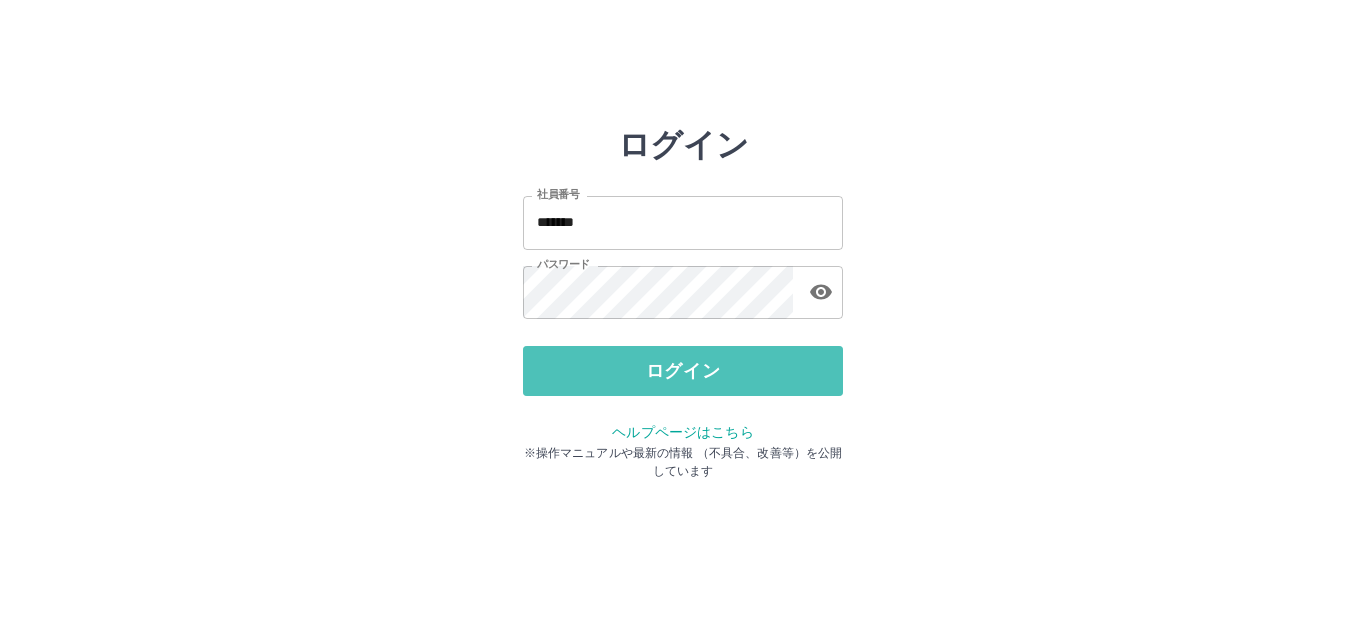 click on "ログイン" at bounding box center [683, 371] 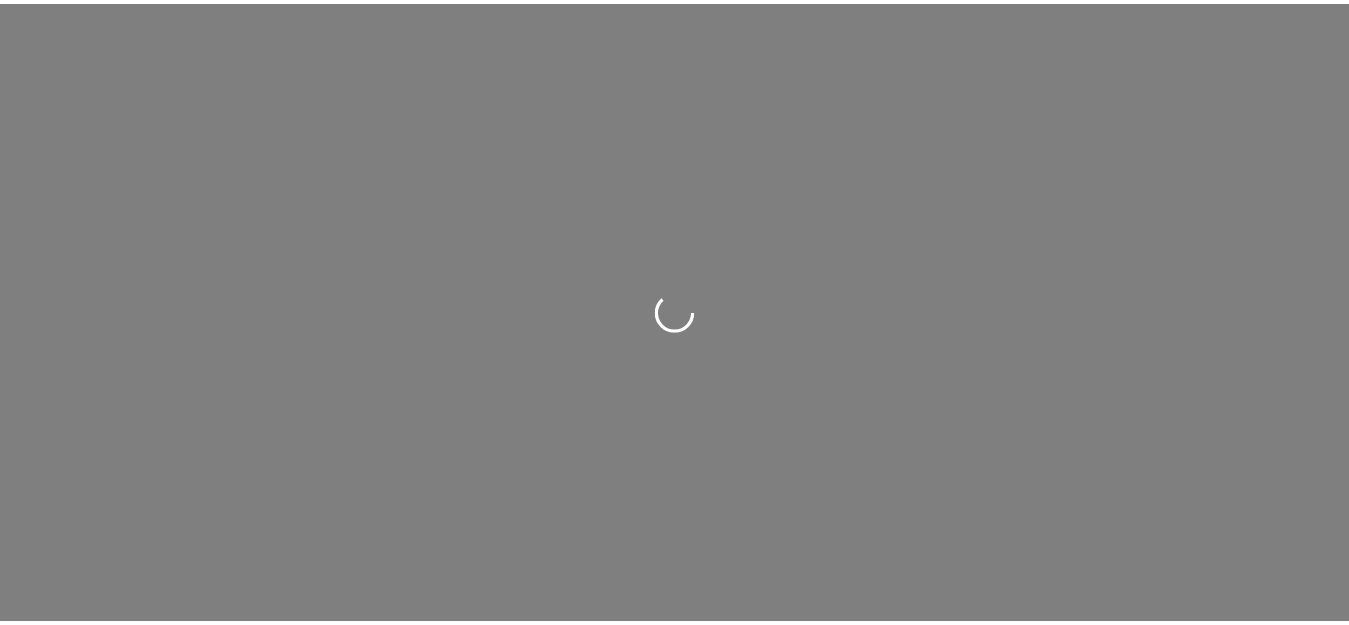 scroll, scrollTop: 0, scrollLeft: 0, axis: both 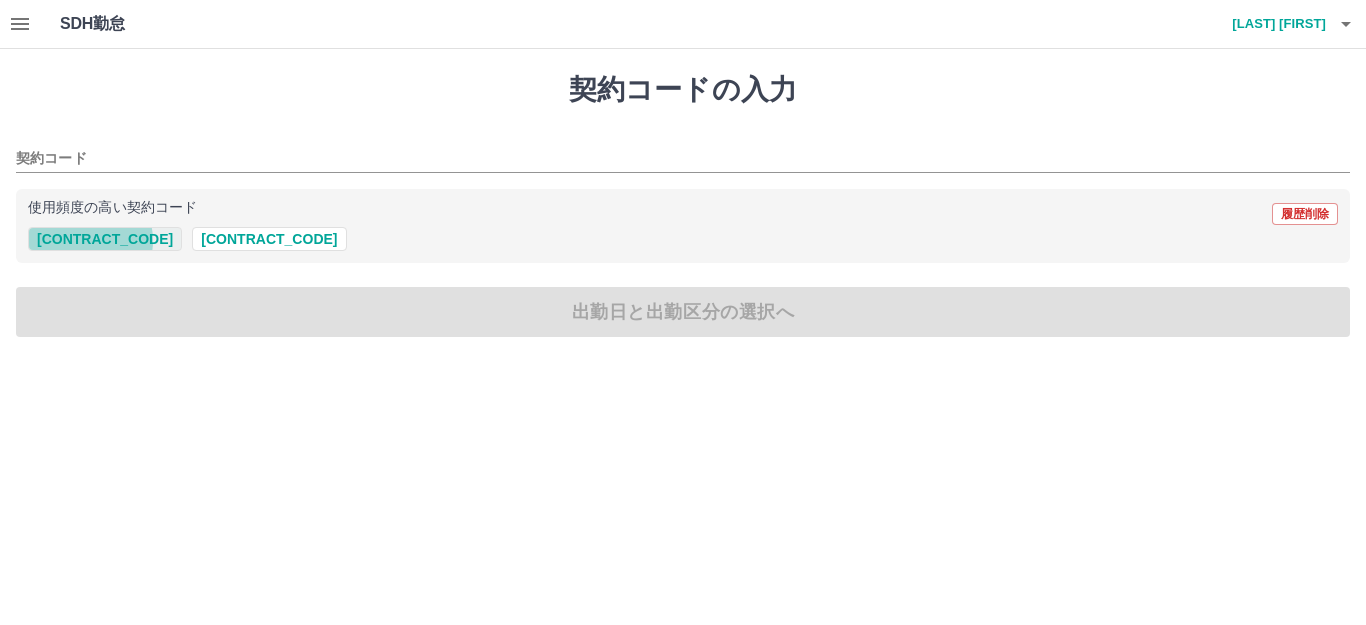 click on "[CONTRACT_CODE]" at bounding box center [105, 239] 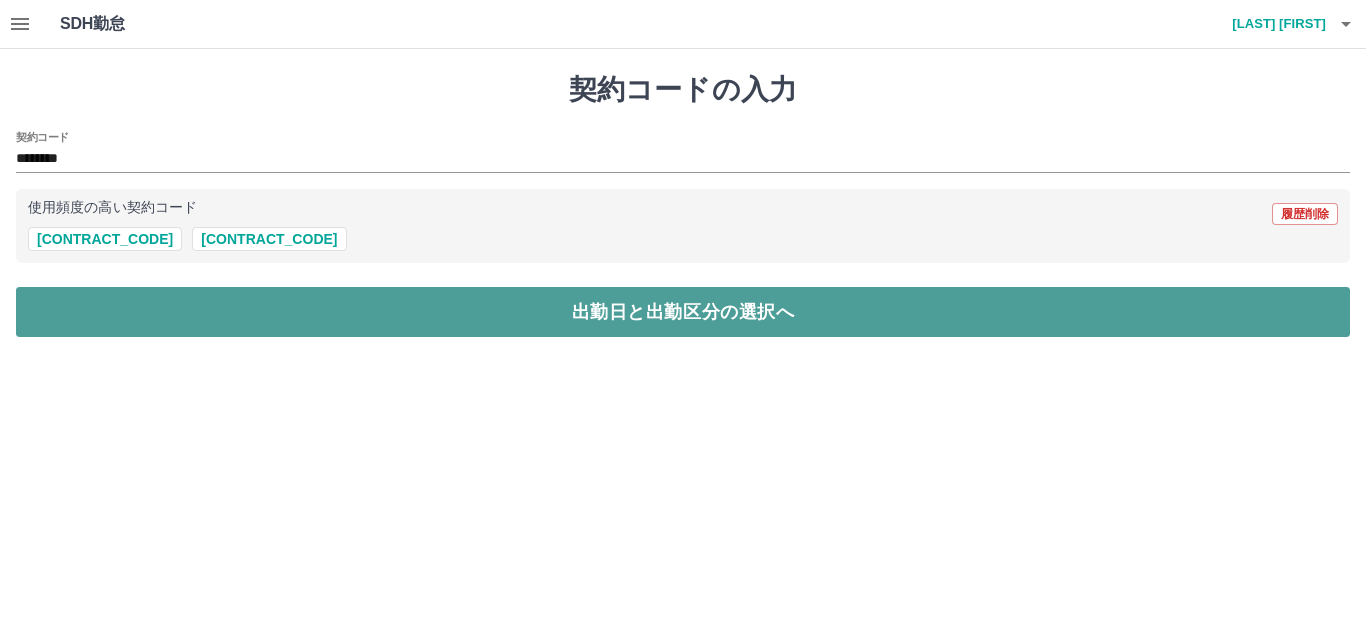 click on "出勤日と出勤区分の選択へ" at bounding box center (683, 312) 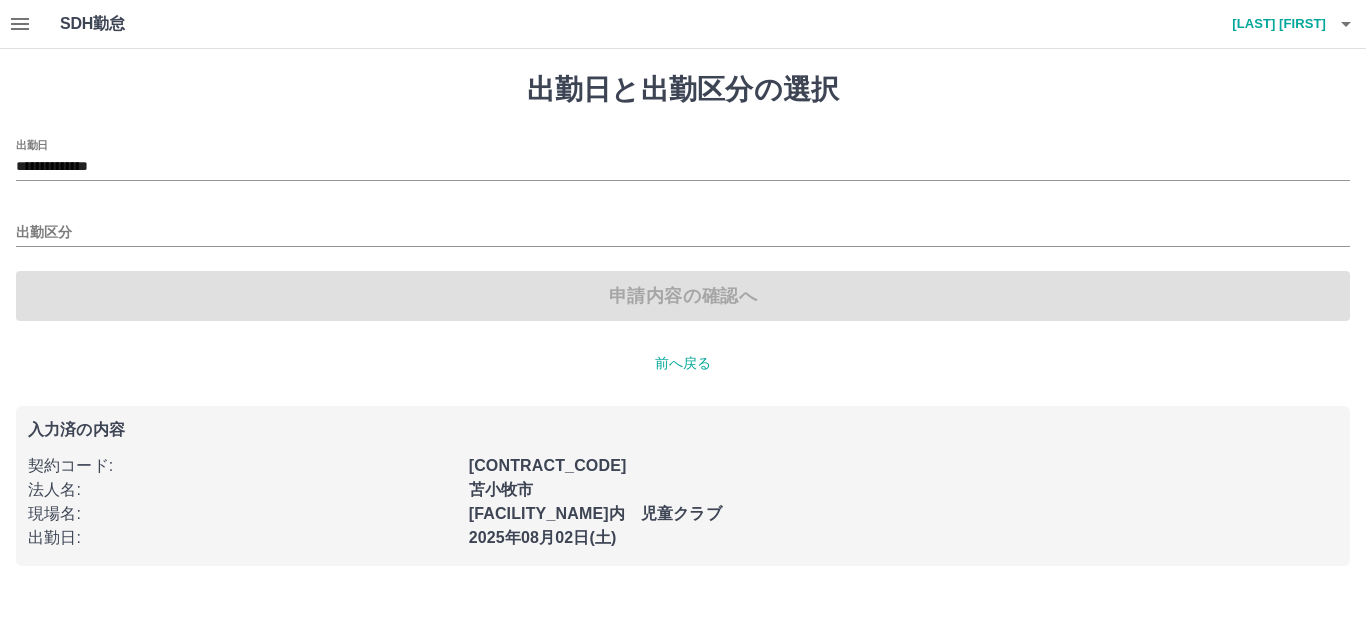 click on "出勤区分" at bounding box center (683, 226) 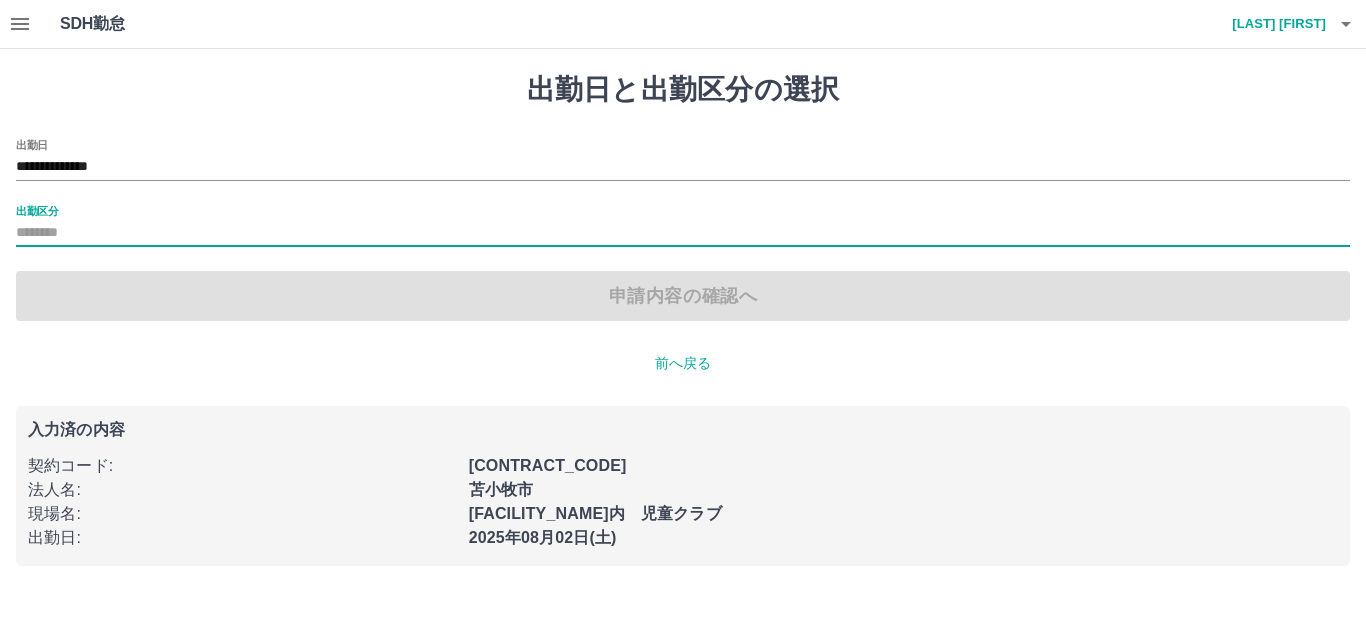 click on "出勤区分" at bounding box center [683, 226] 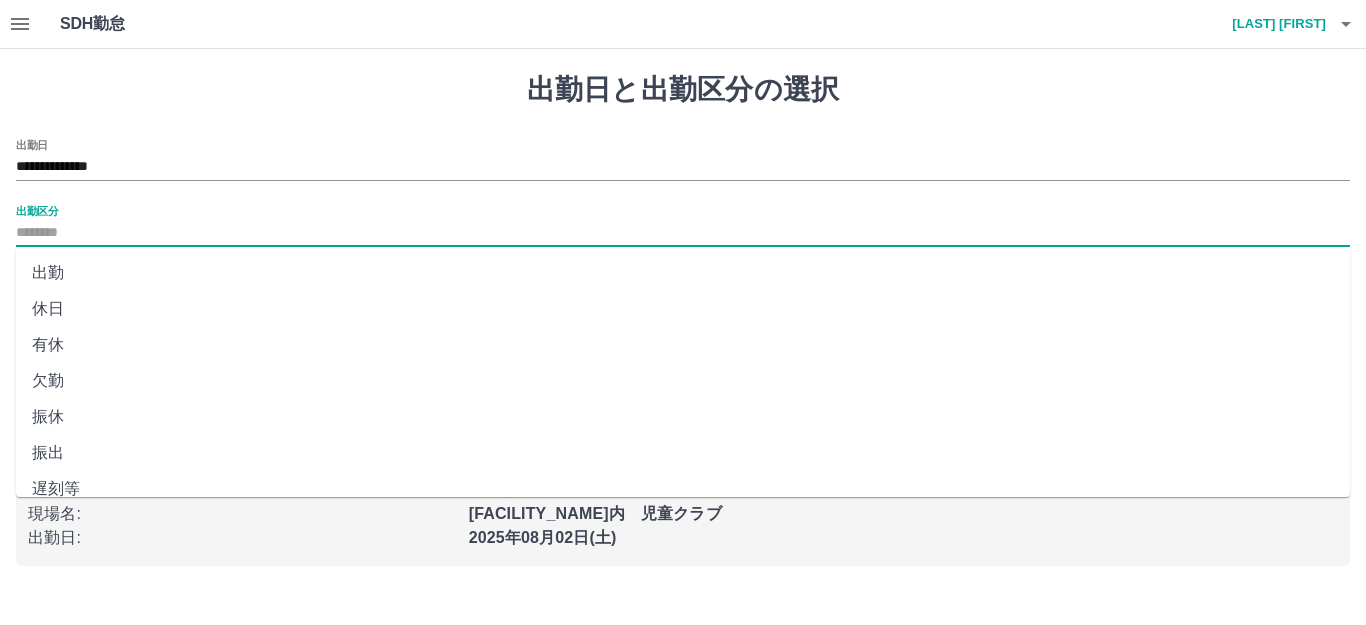 click on "出勤" at bounding box center (683, 273) 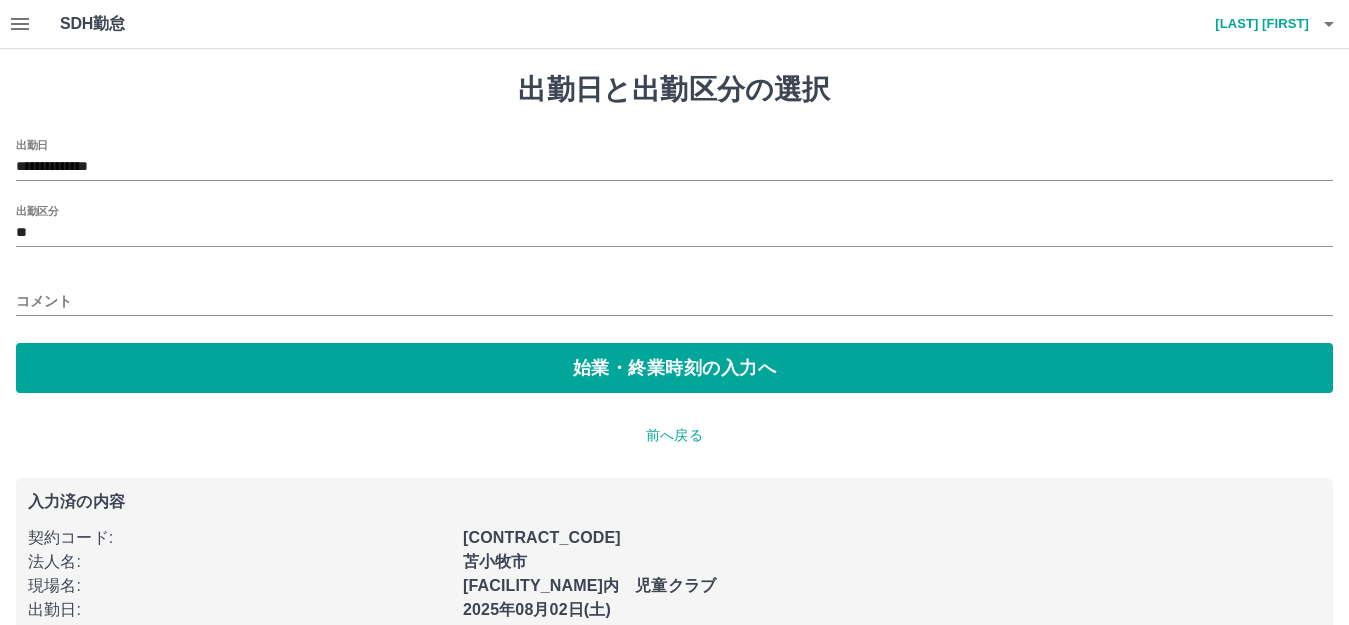 click on "コメント" at bounding box center (674, 295) 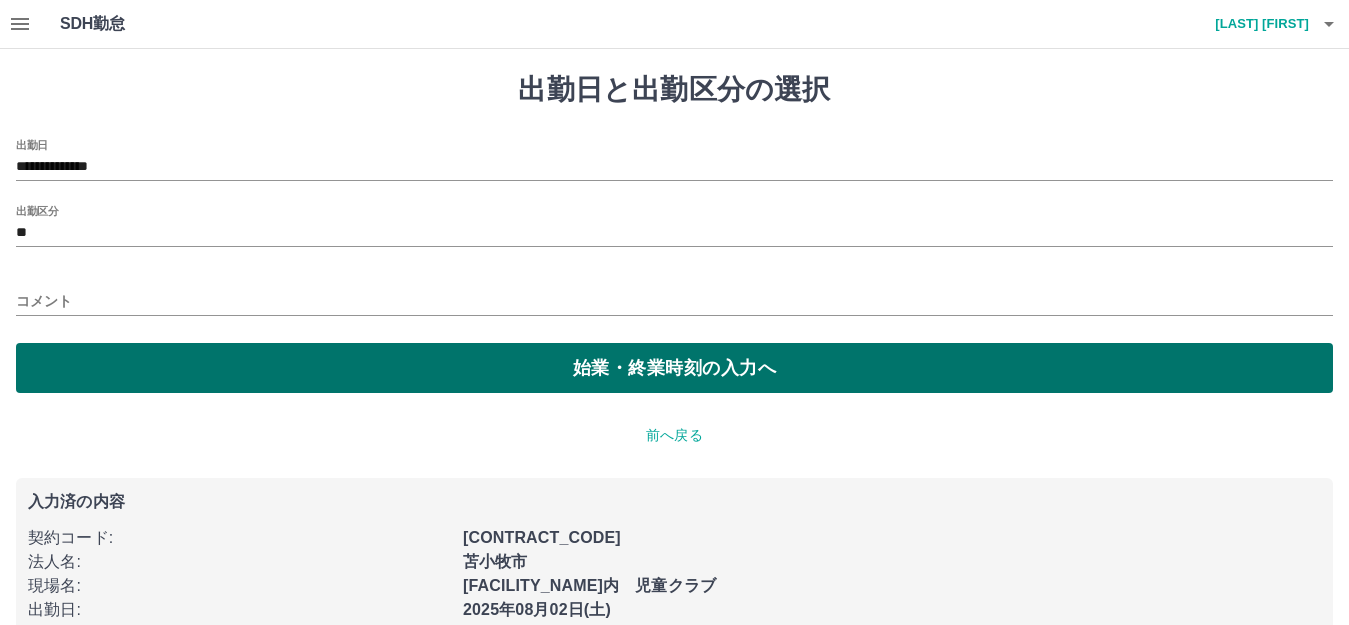click on "始業・終業時刻の入力へ" at bounding box center (674, 368) 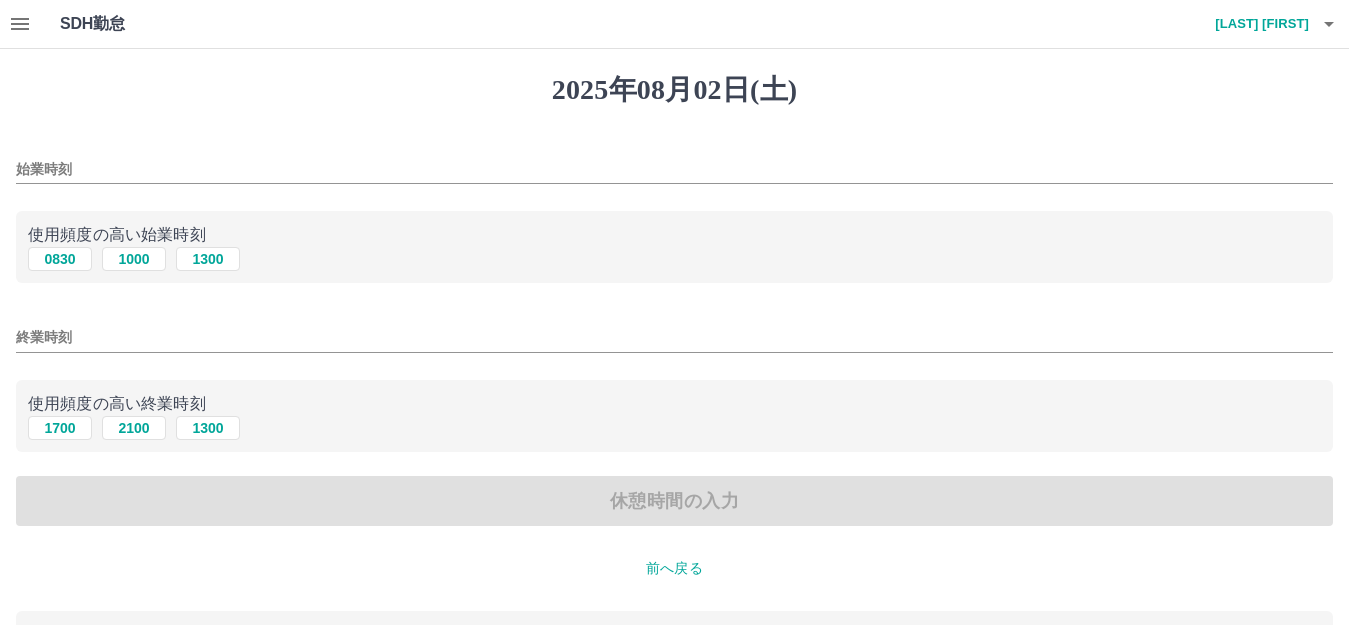 click on "始業時刻" at bounding box center (674, 169) 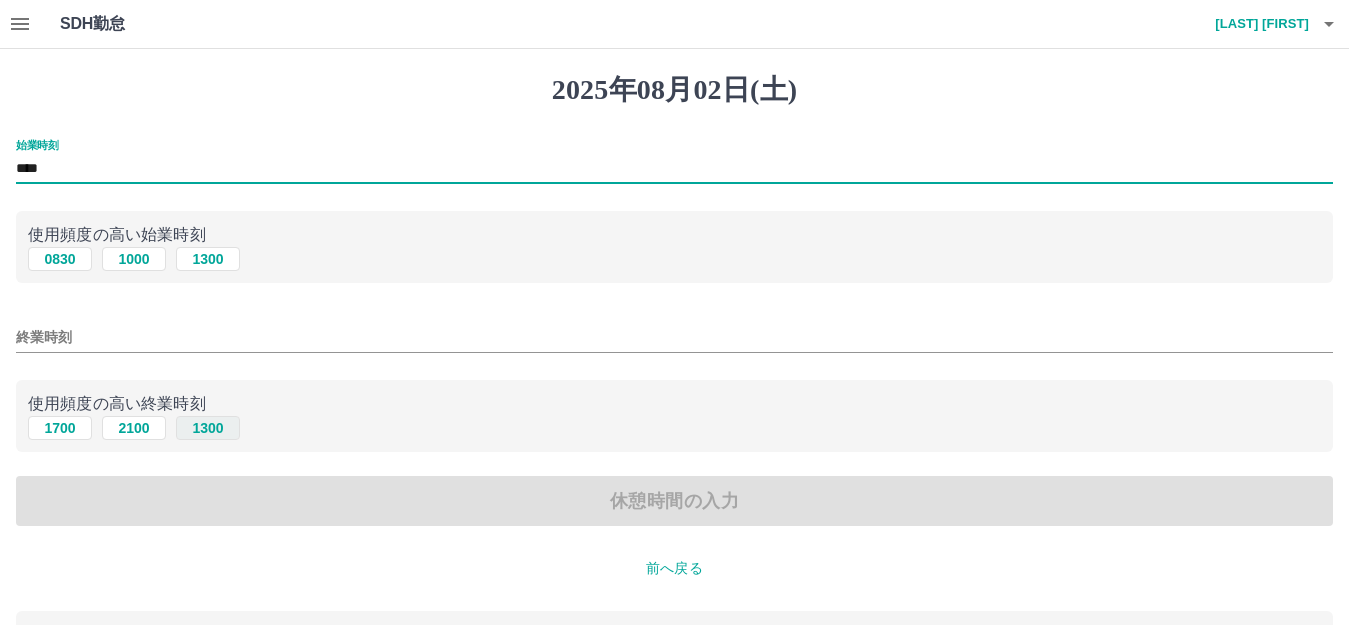 type on "****" 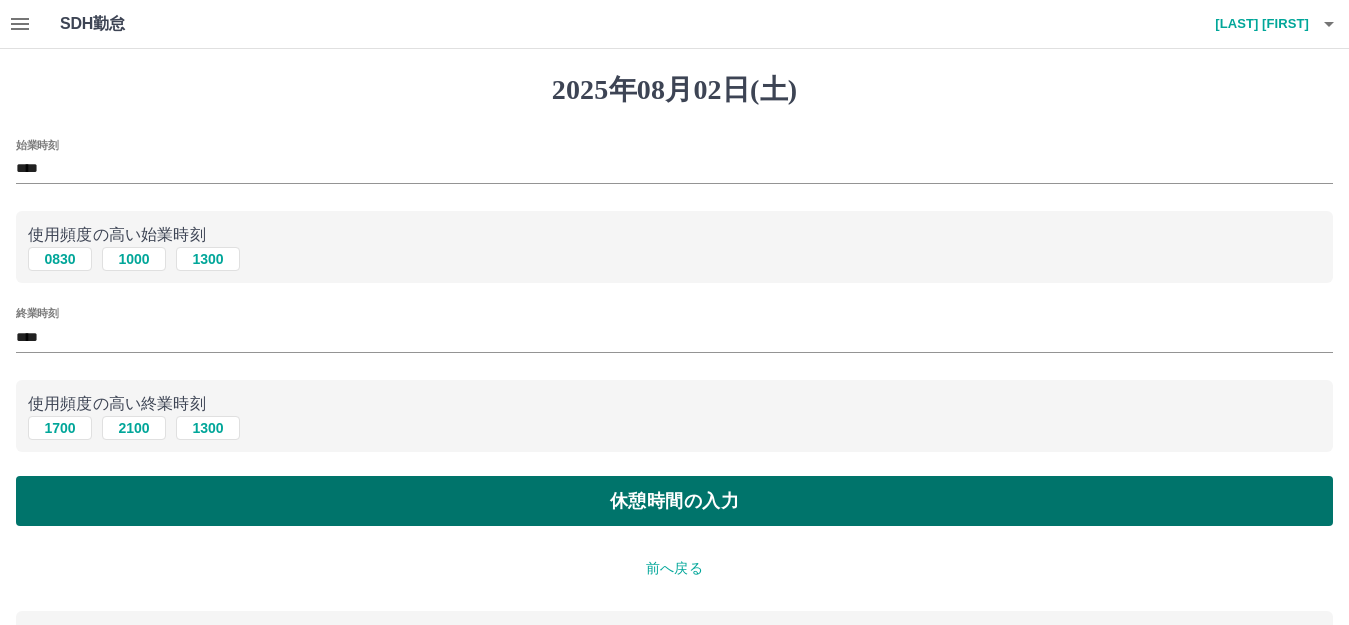 click on "休憩時間の入力" at bounding box center (674, 501) 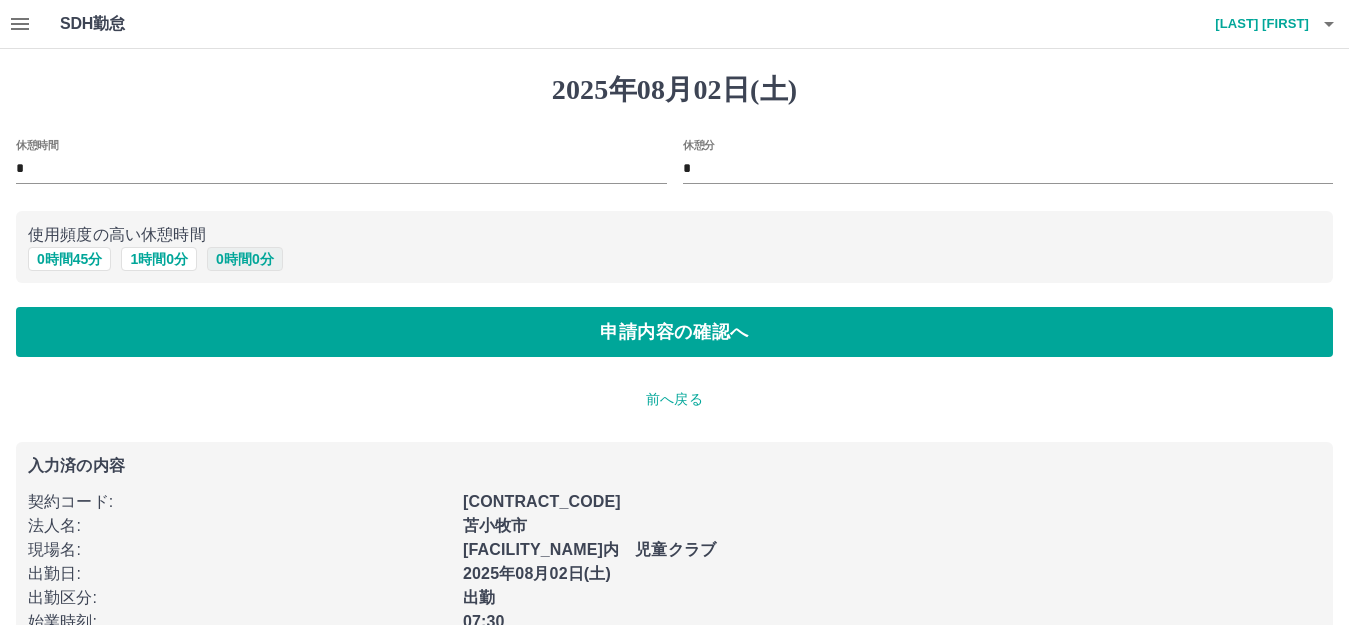 click on "0 時間 0 分" at bounding box center (245, 259) 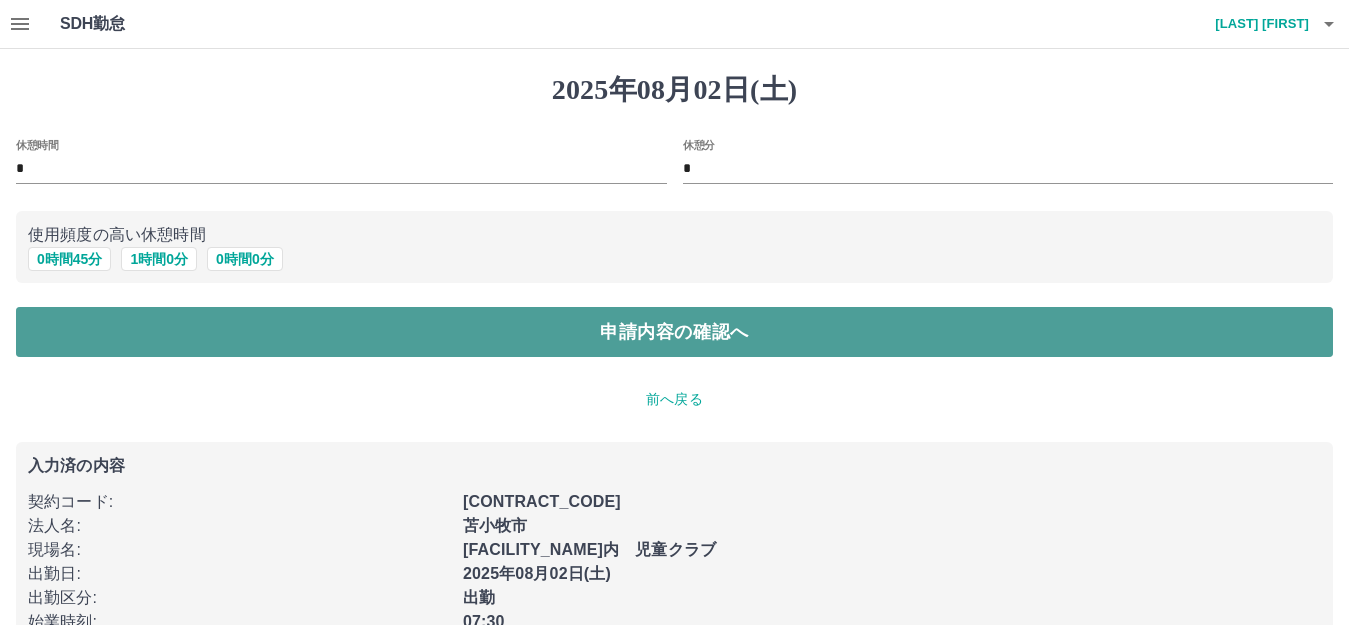 click on "申請内容の確認へ" at bounding box center (674, 332) 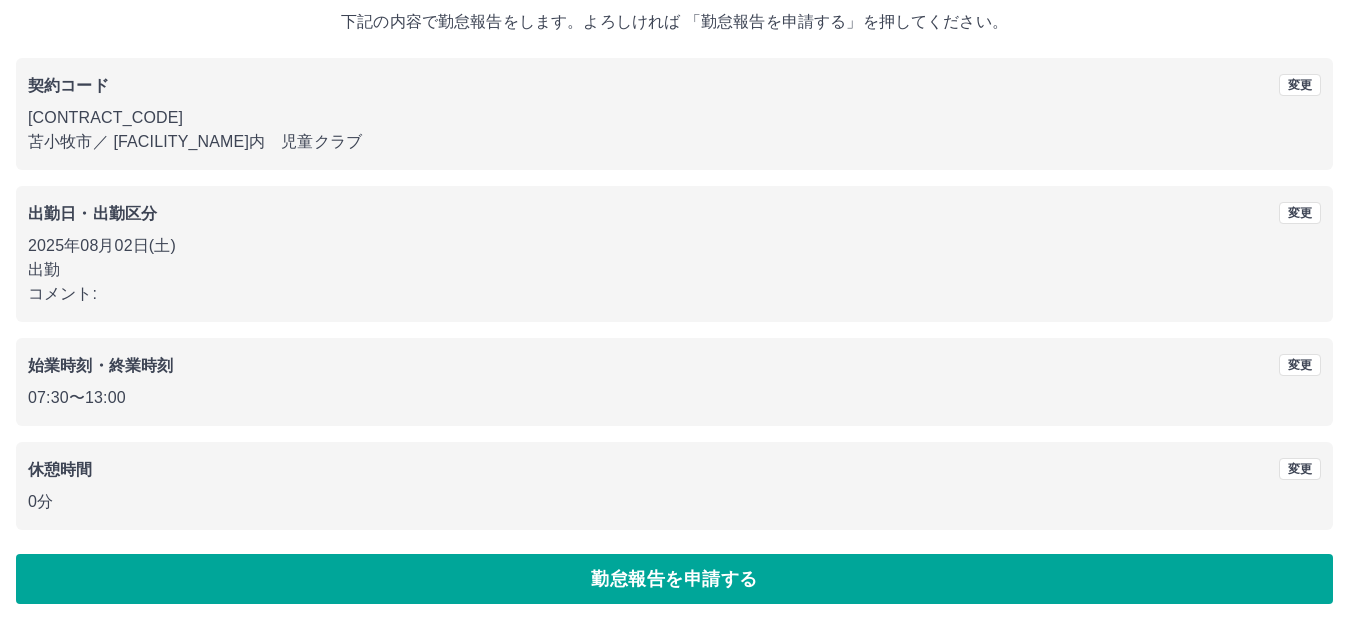 scroll, scrollTop: 124, scrollLeft: 0, axis: vertical 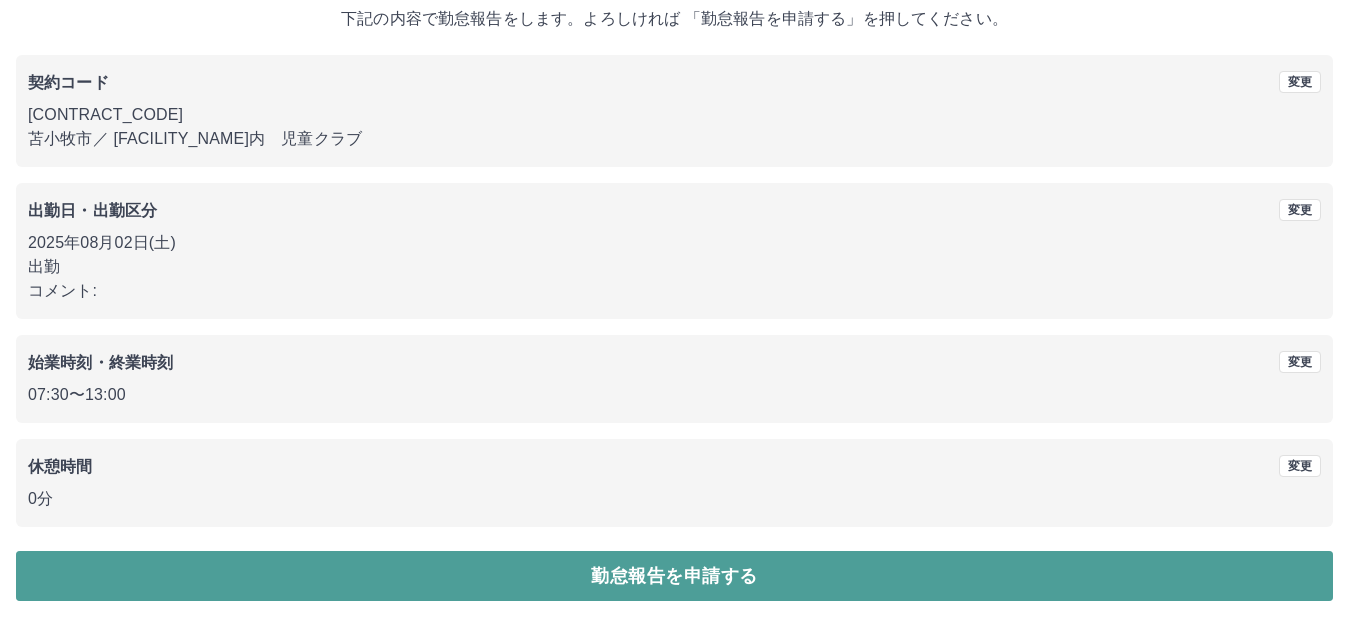 click on "勤怠報告を申請する" at bounding box center [674, 576] 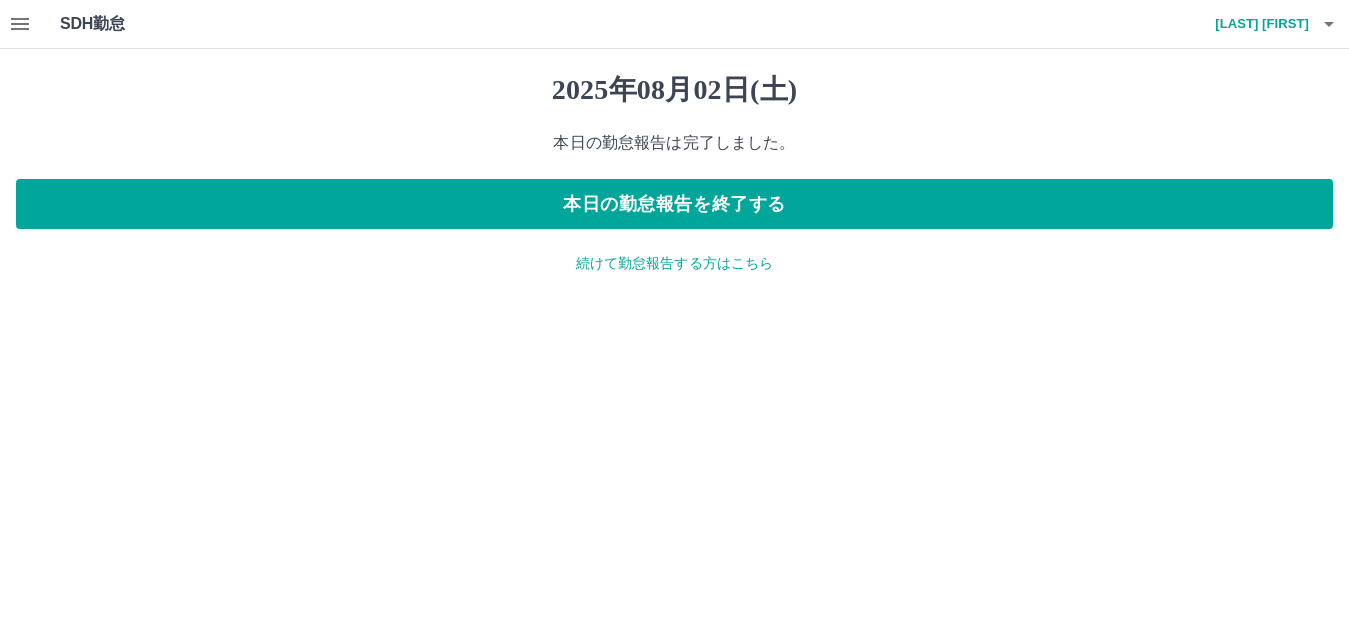scroll, scrollTop: 0, scrollLeft: 0, axis: both 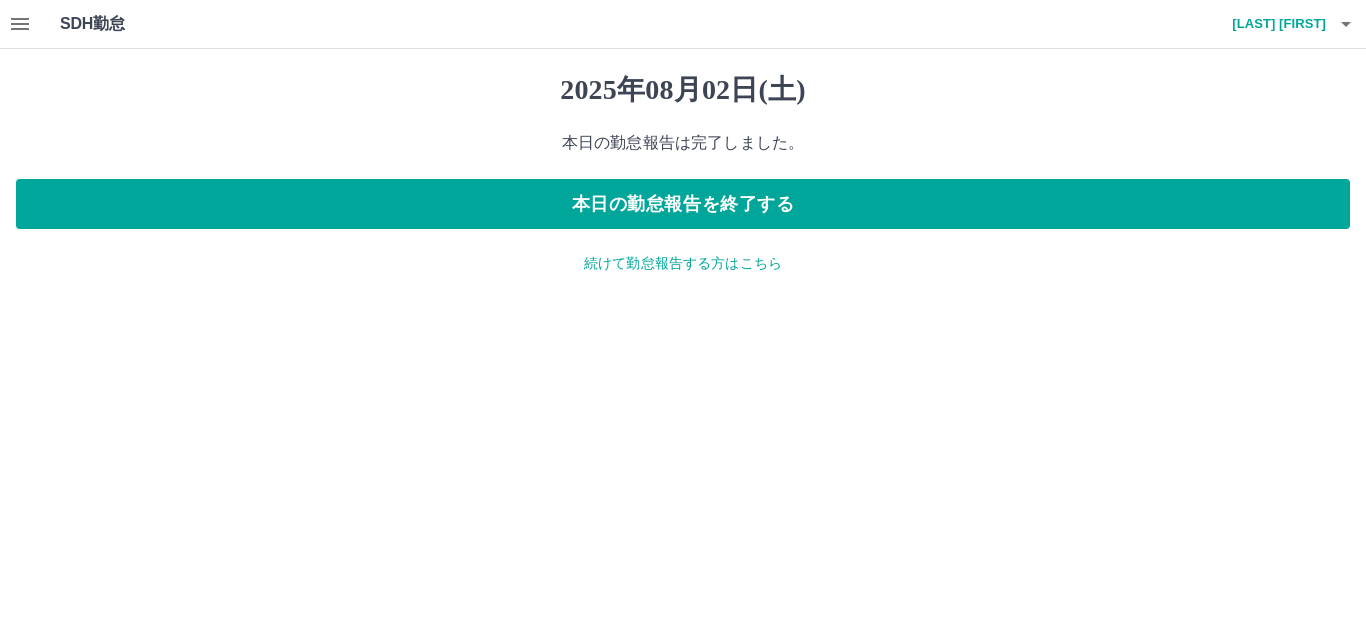 click on "続けて勤怠報告する方はこちら" at bounding box center [683, 263] 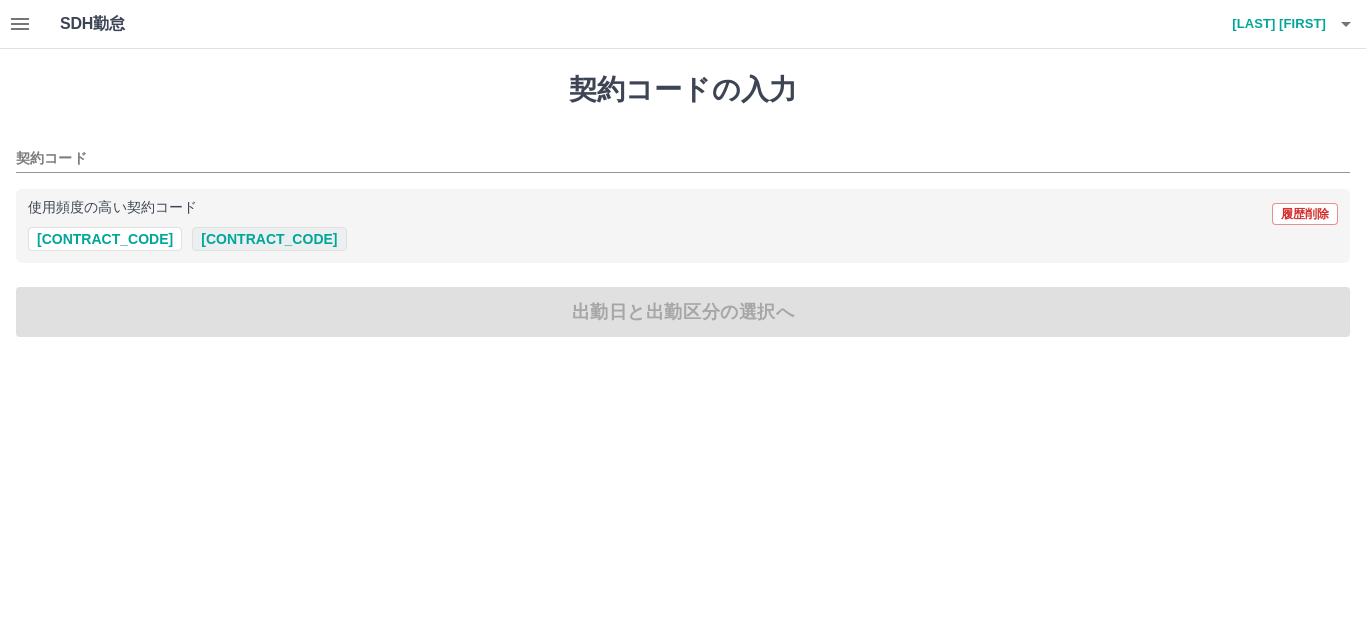 click on "43268001" at bounding box center [269, 239] 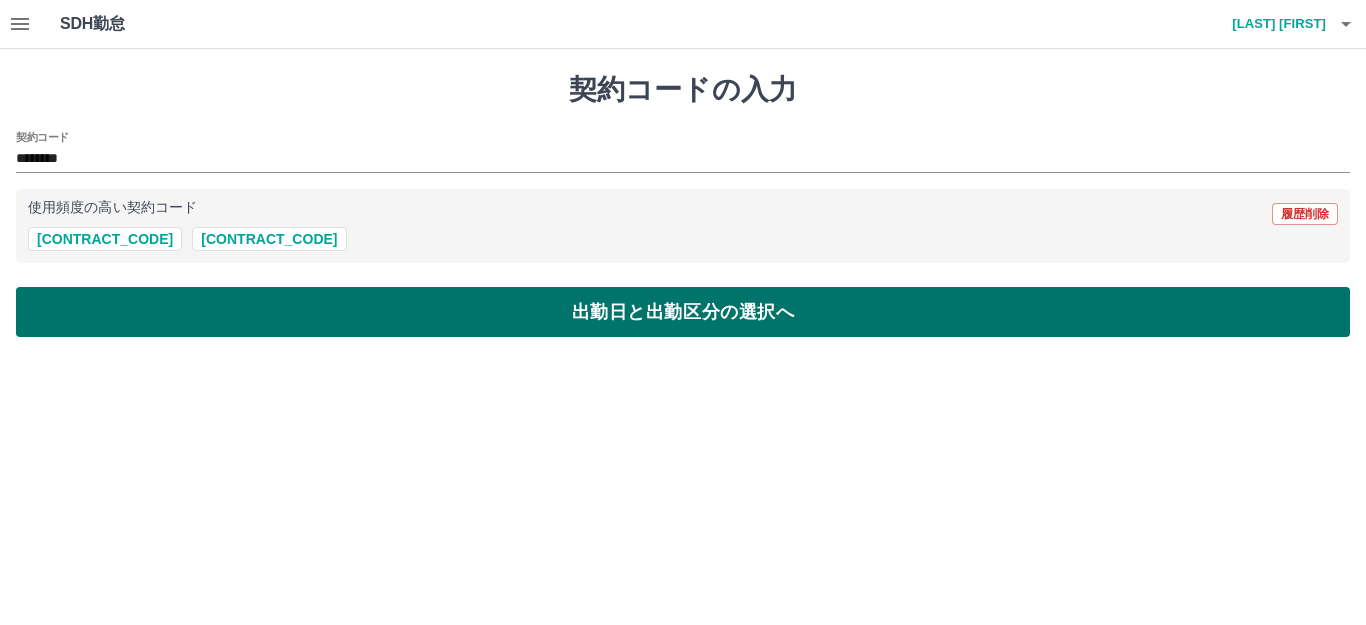 click on "出勤日と出勤区分の選択へ" at bounding box center [683, 312] 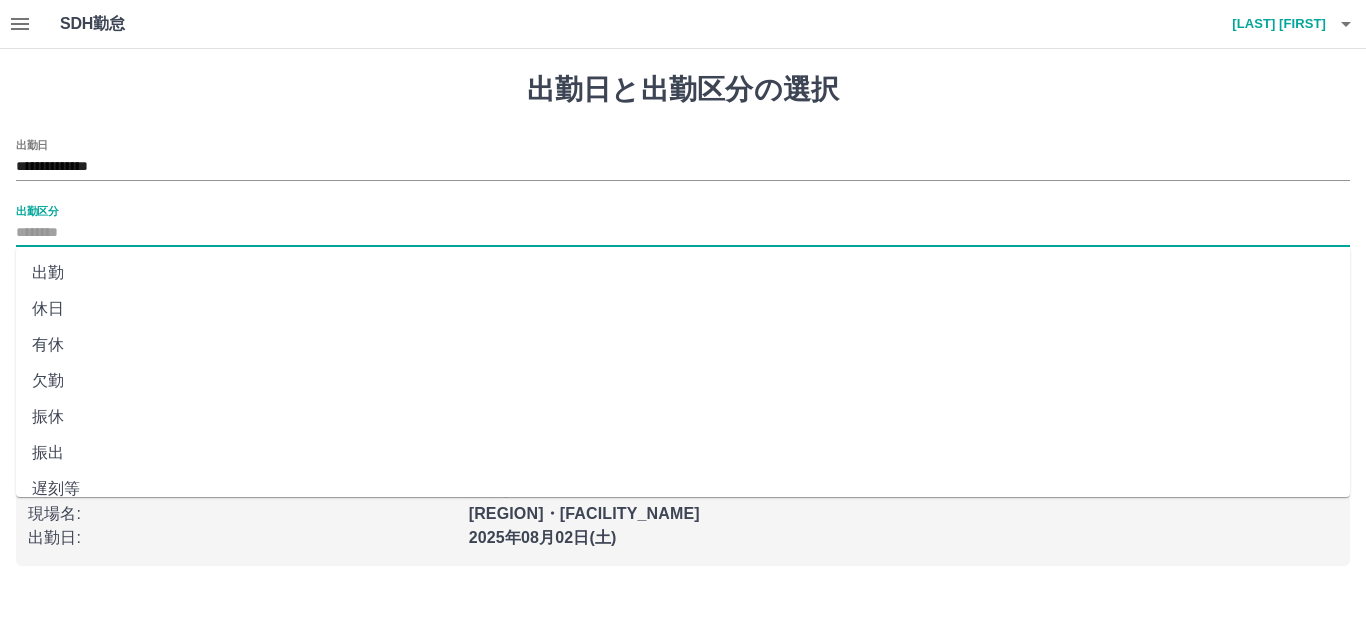click on "出勤区分" at bounding box center [683, 233] 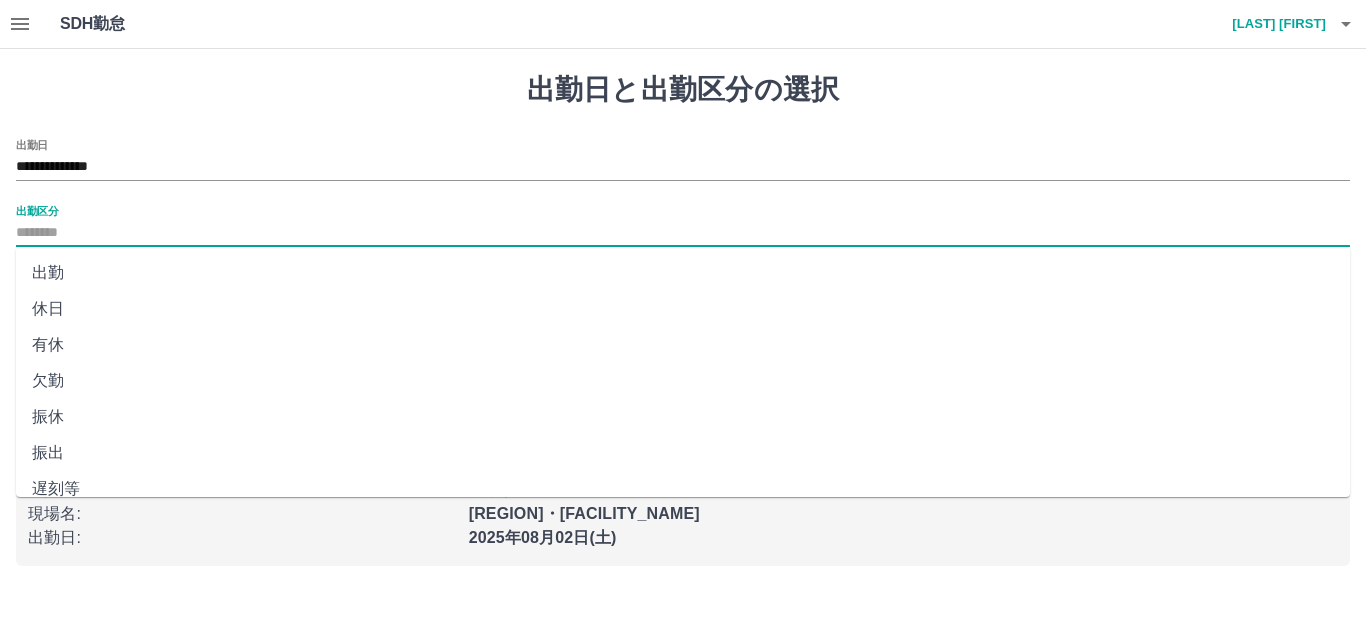 click on "出勤" at bounding box center [683, 273] 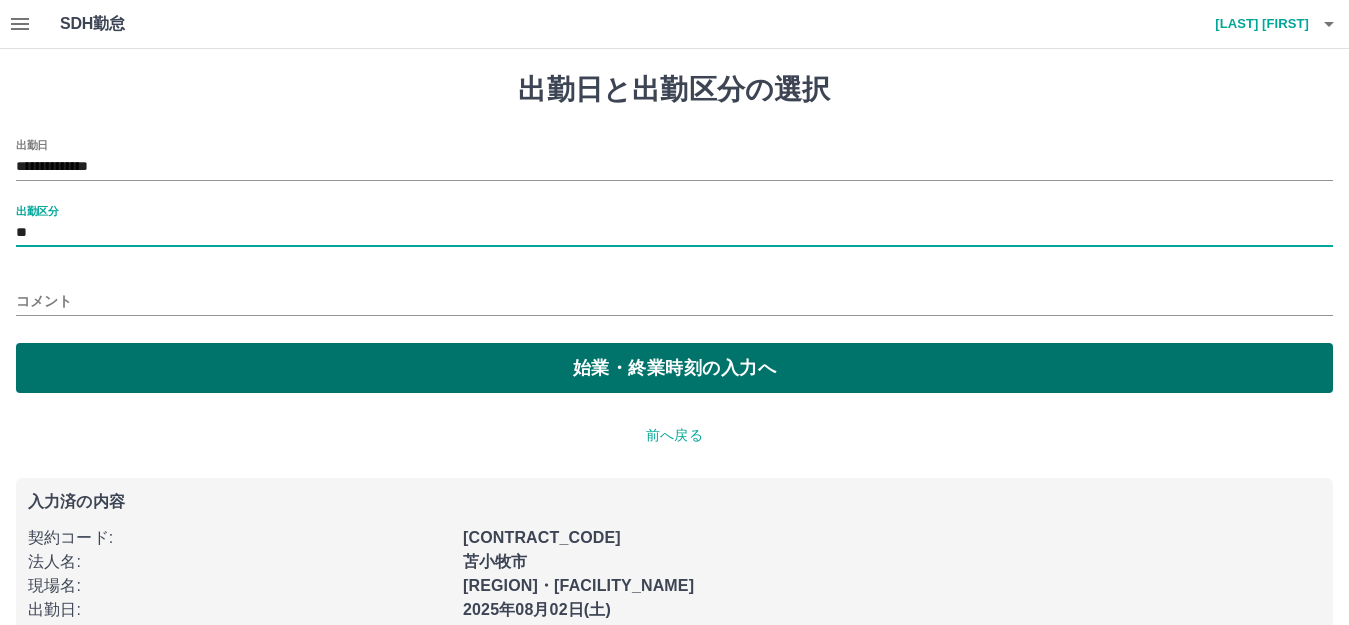 click on "始業・終業時刻の入力へ" at bounding box center (674, 368) 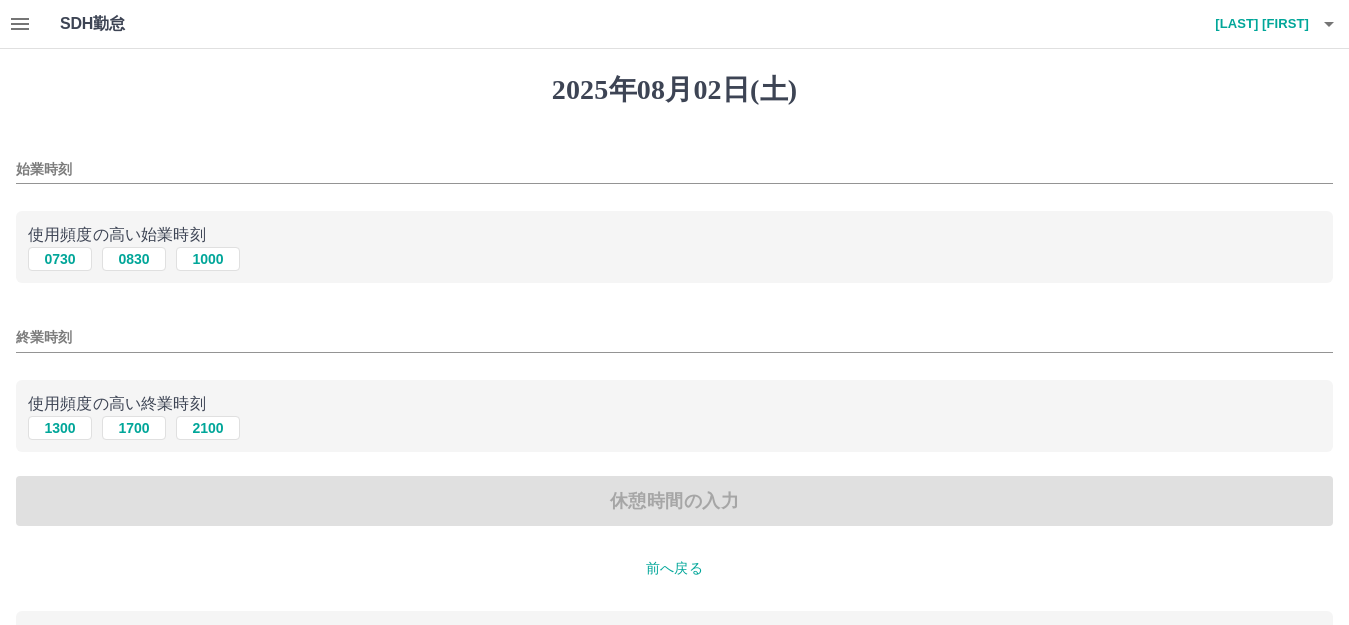 click on "始業時刻" at bounding box center (674, 169) 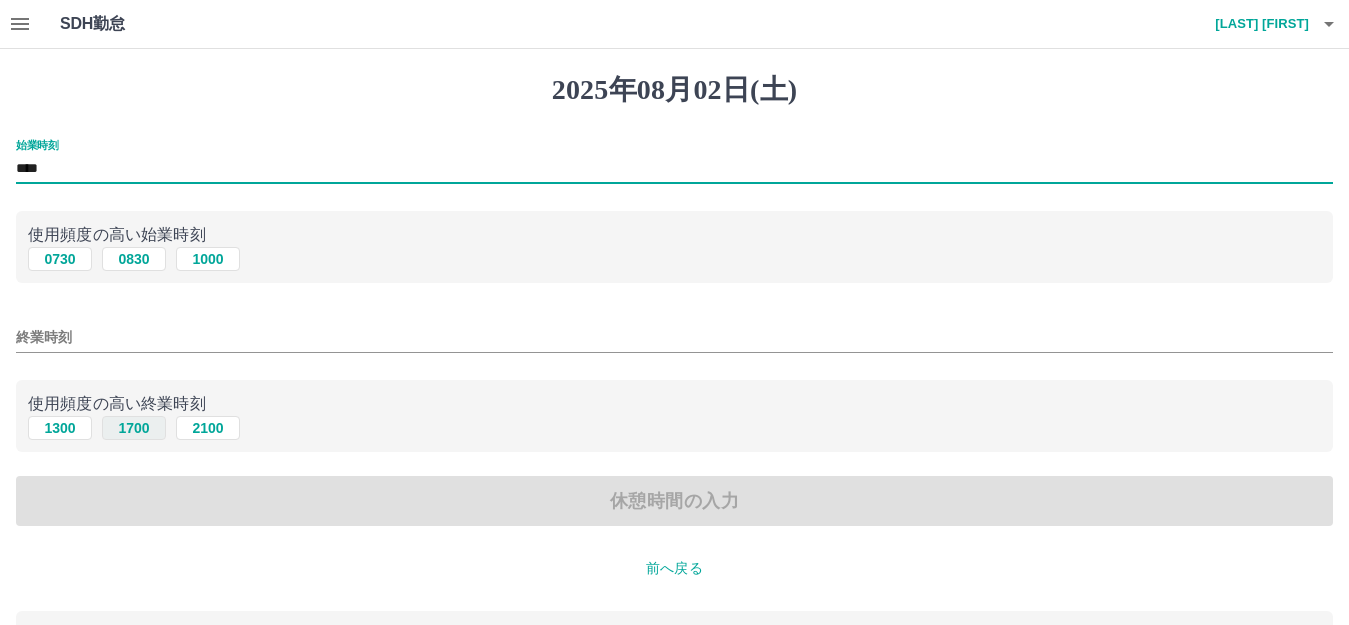 type on "****" 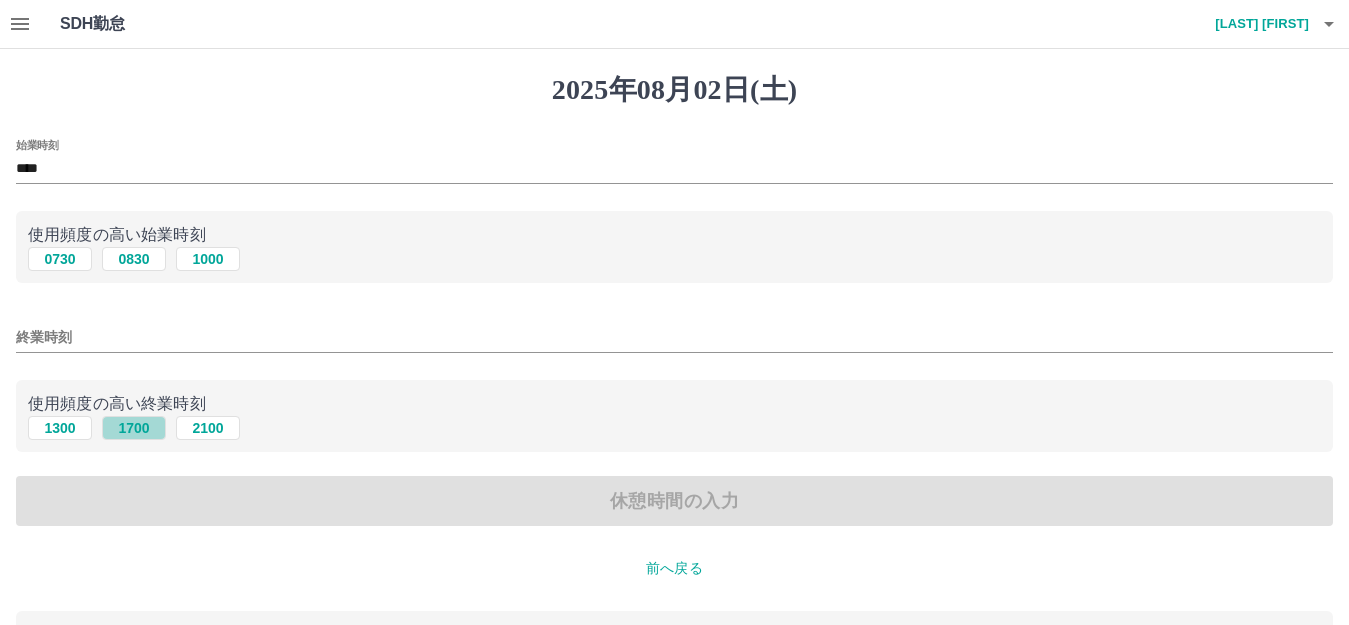 click on "1700" at bounding box center (134, 428) 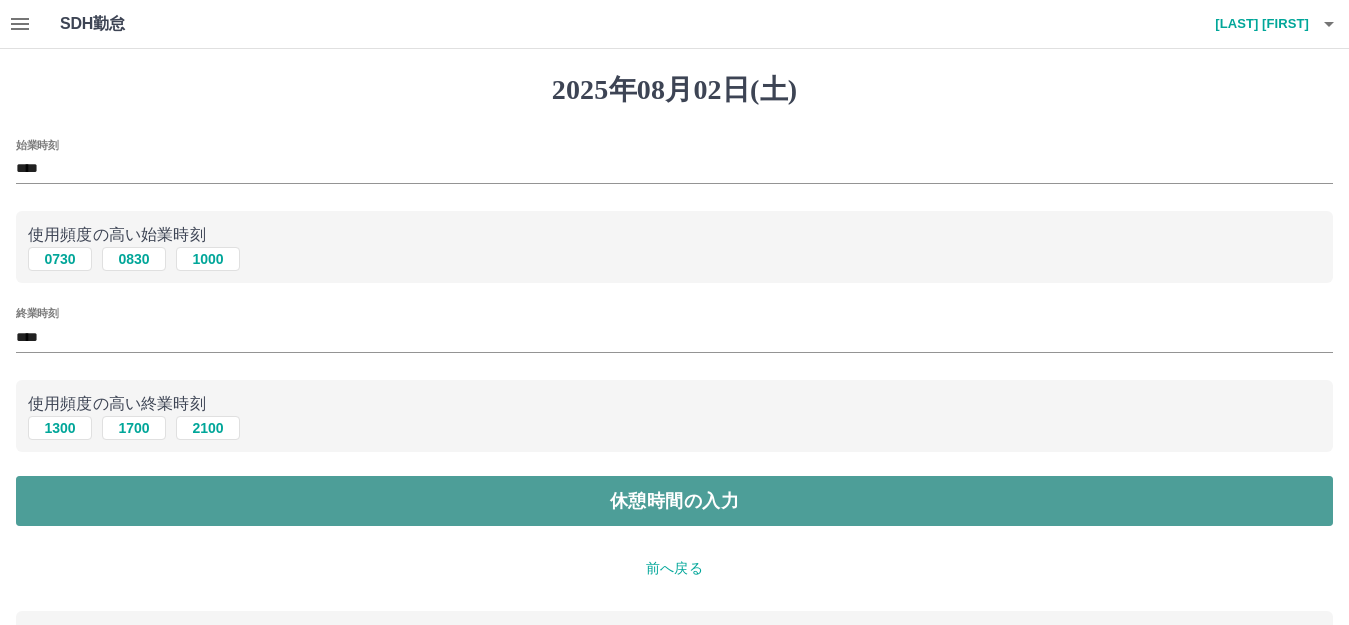 click on "休憩時間の入力" at bounding box center (674, 501) 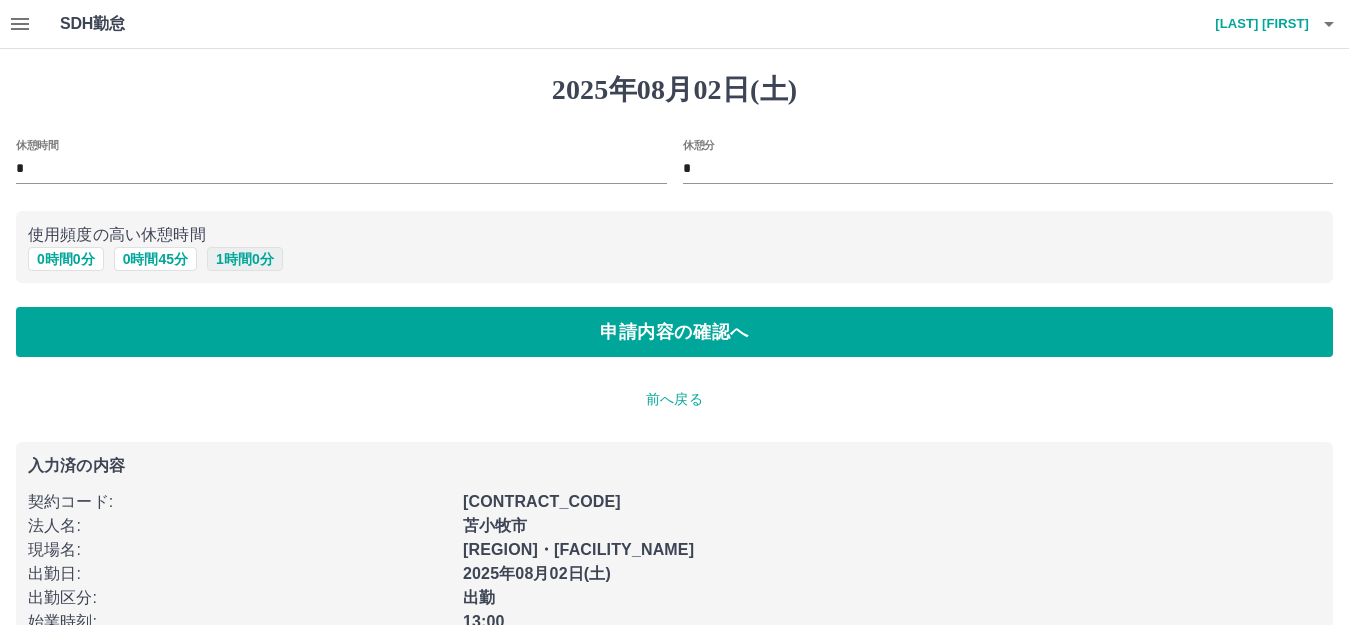 click on "1 時間 0 分" at bounding box center [245, 259] 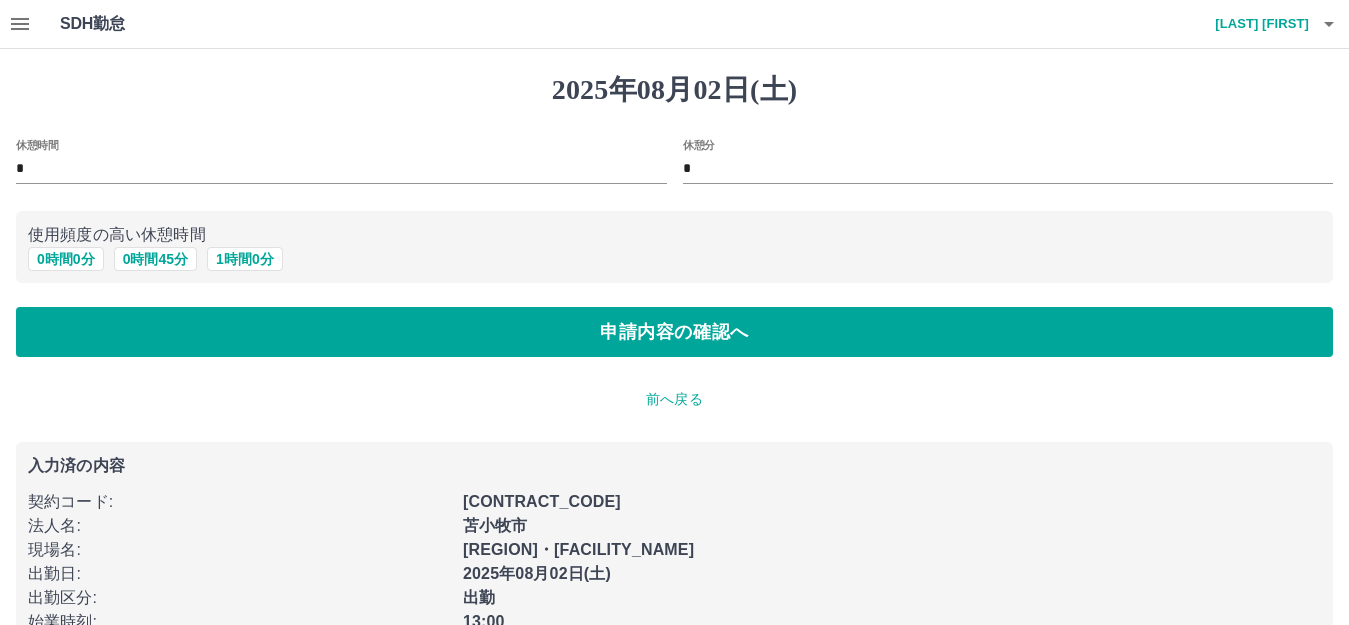 click on "2025年08月02日(土) 休憩時間 * 休憩分 * 使用頻度の高い休憩時間 0 時間 0 分 0 時間 45 分 1 時間 0 分 申請内容の確認へ 前へ戻る 入力済の内容 契約コード : 43268001 法人名 : 苫小牧市 現場名 : 西部・錦岡児童センター 出勤日 : 2025年08月02日(土) 出勤区分 : 出勤 始業時刻 : 13:00 終業時刻 : 17:00" at bounding box center (674, 373) 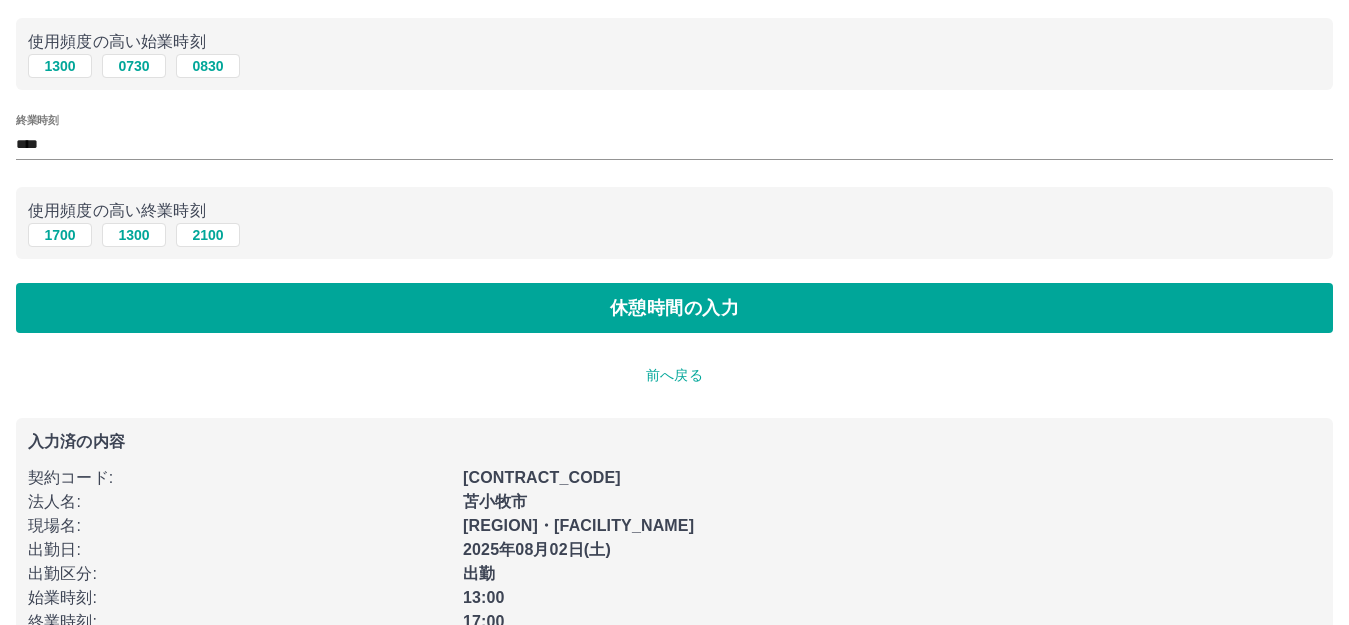 scroll, scrollTop: 143, scrollLeft: 0, axis: vertical 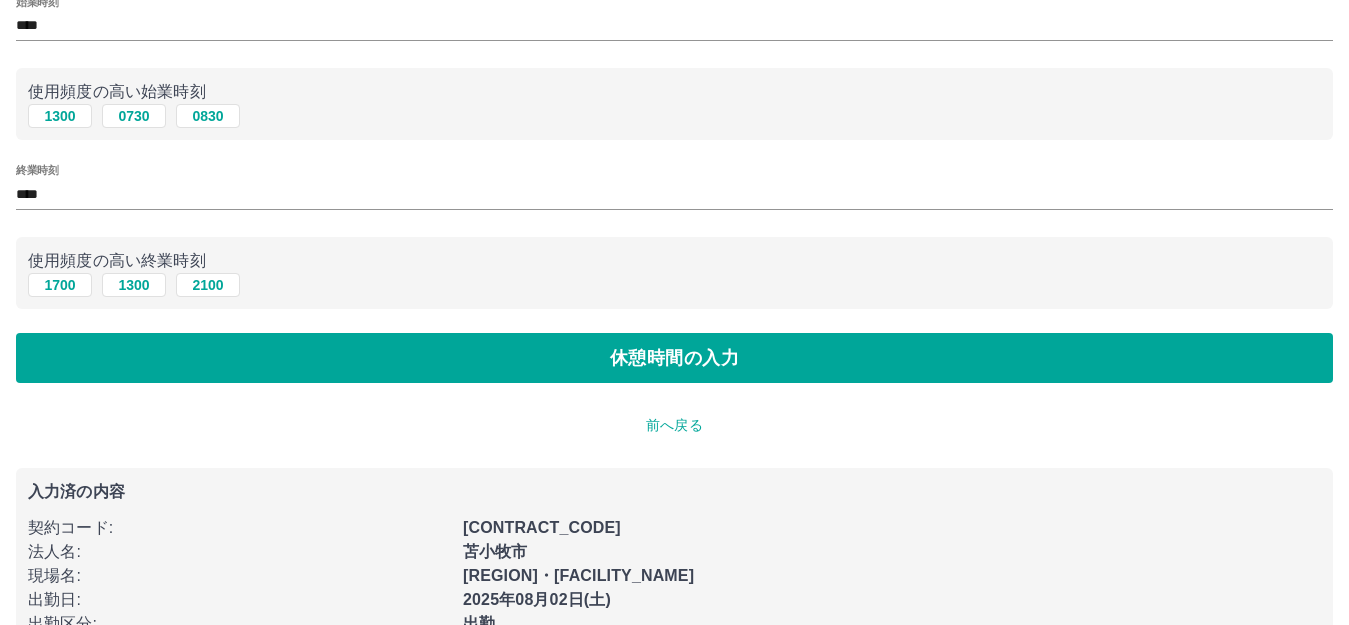 click on "前へ戻る" at bounding box center [674, 425] 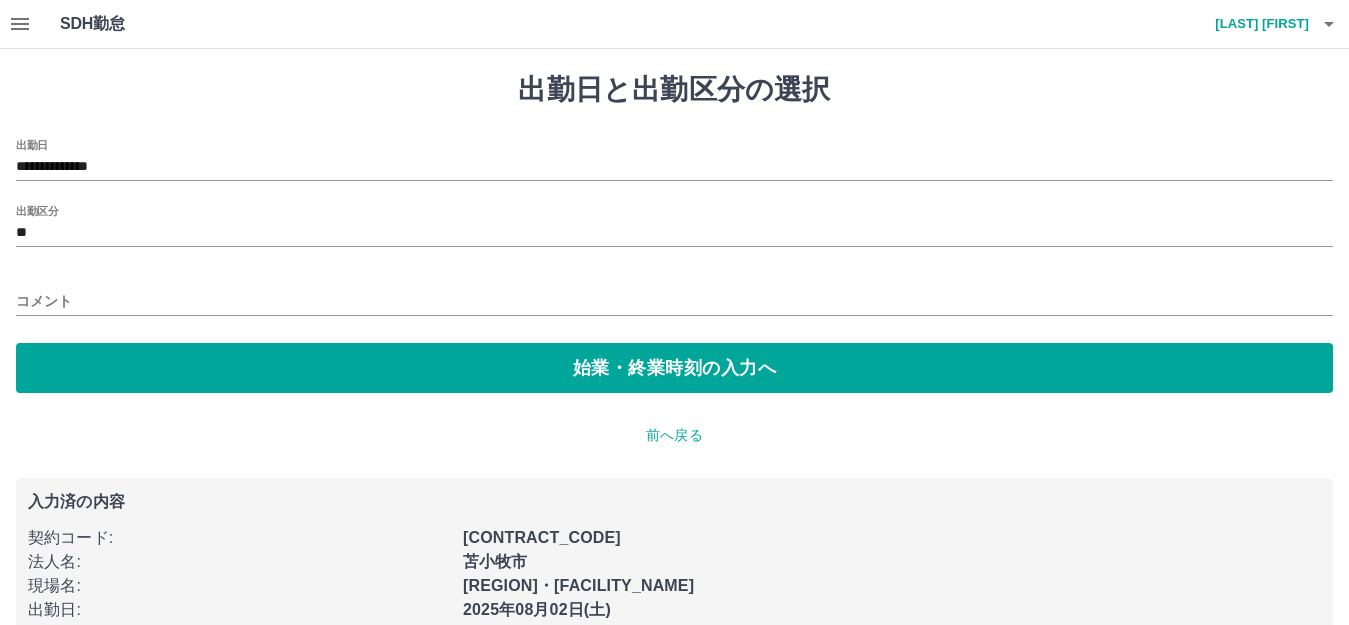 click on "コメント" at bounding box center [674, 301] 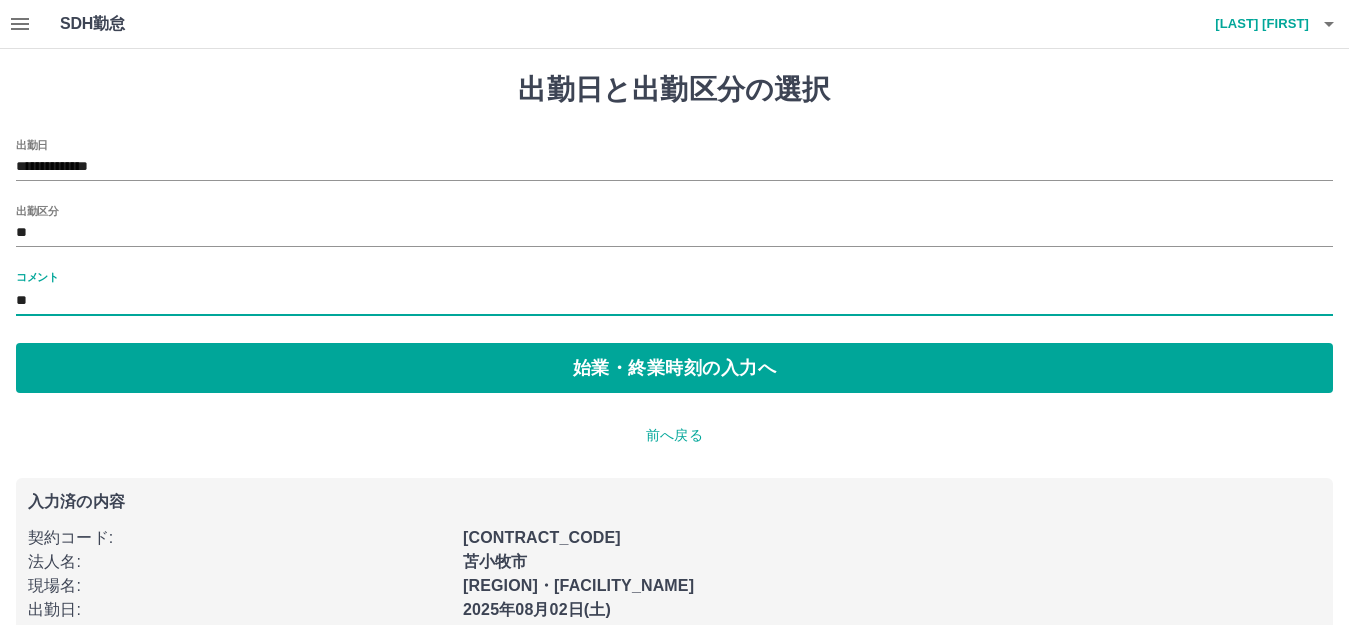 type on "*" 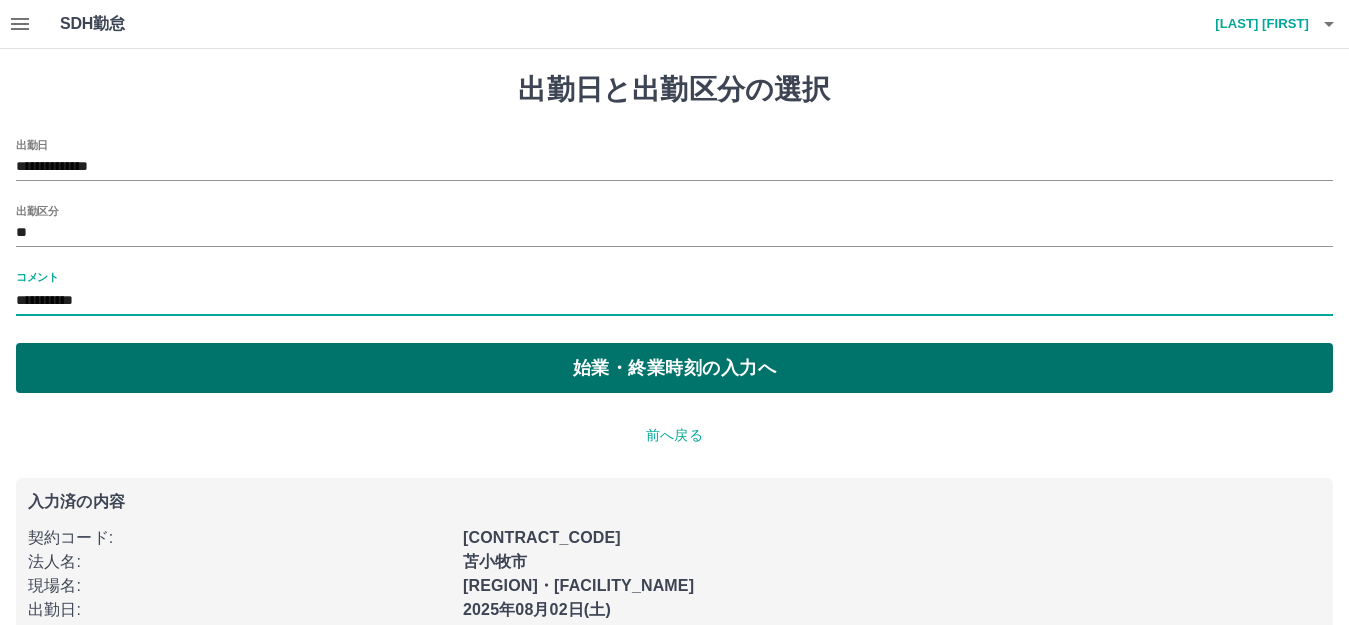 type on "**********" 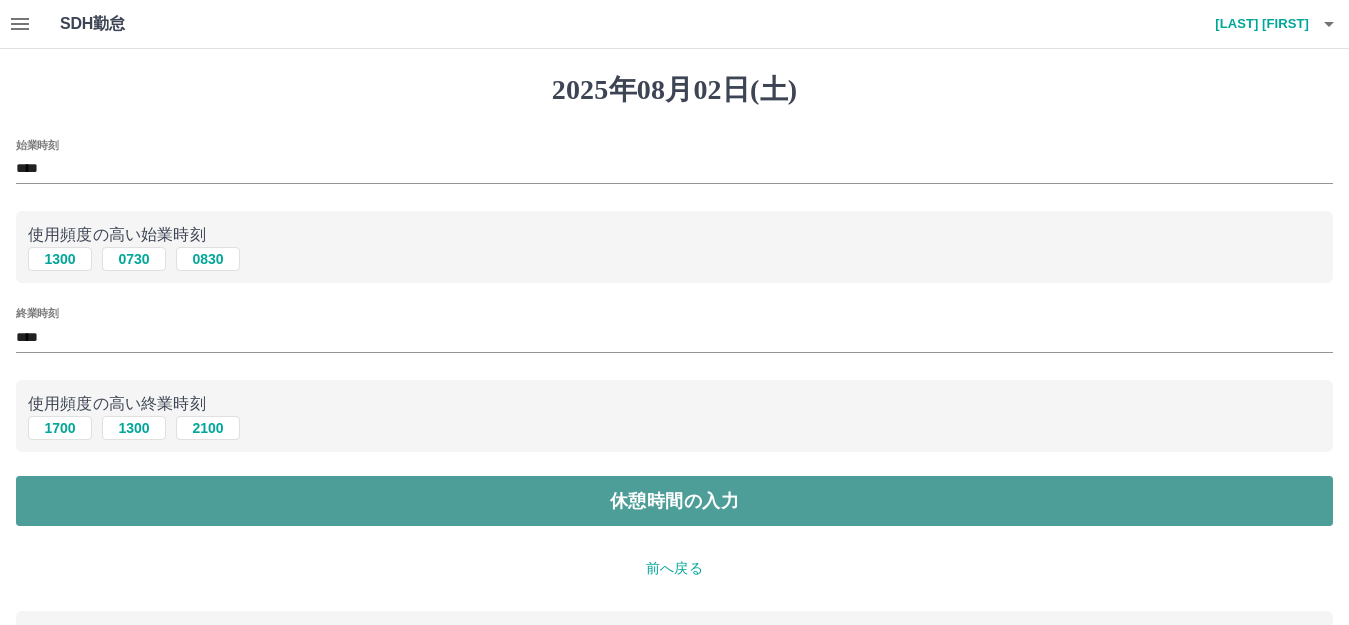 click on "休憩時間の入力" at bounding box center (674, 501) 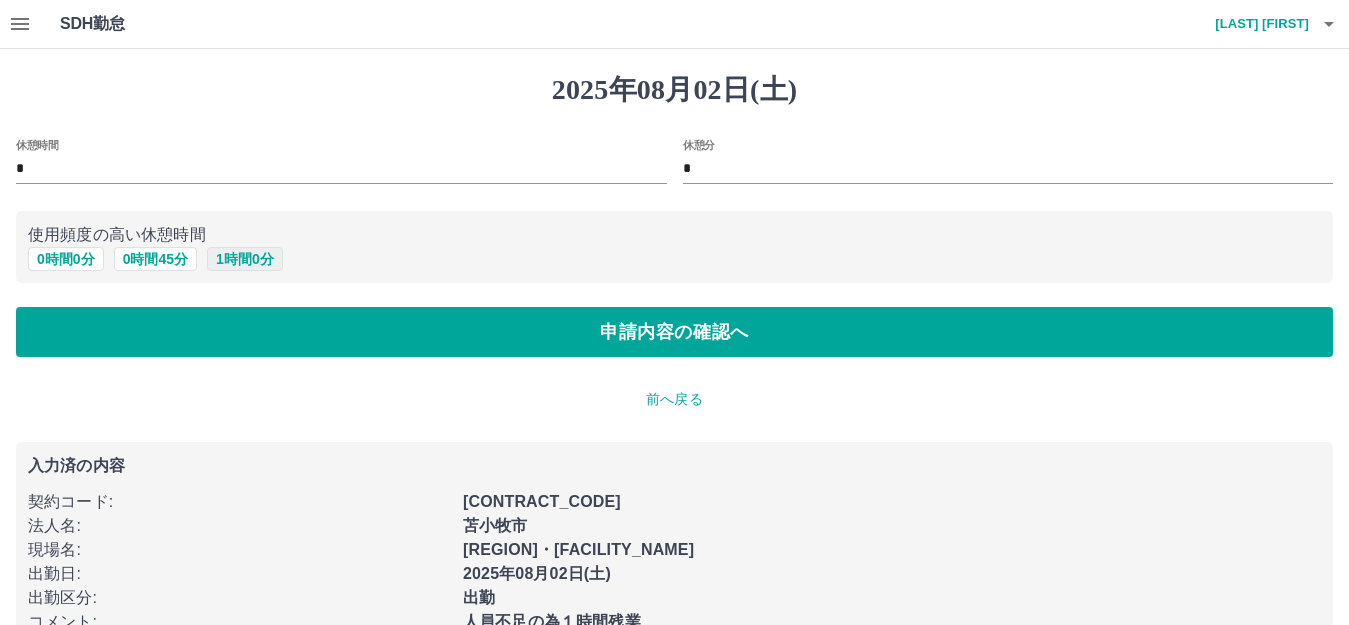 click on "1 時間 0 分" at bounding box center [245, 259] 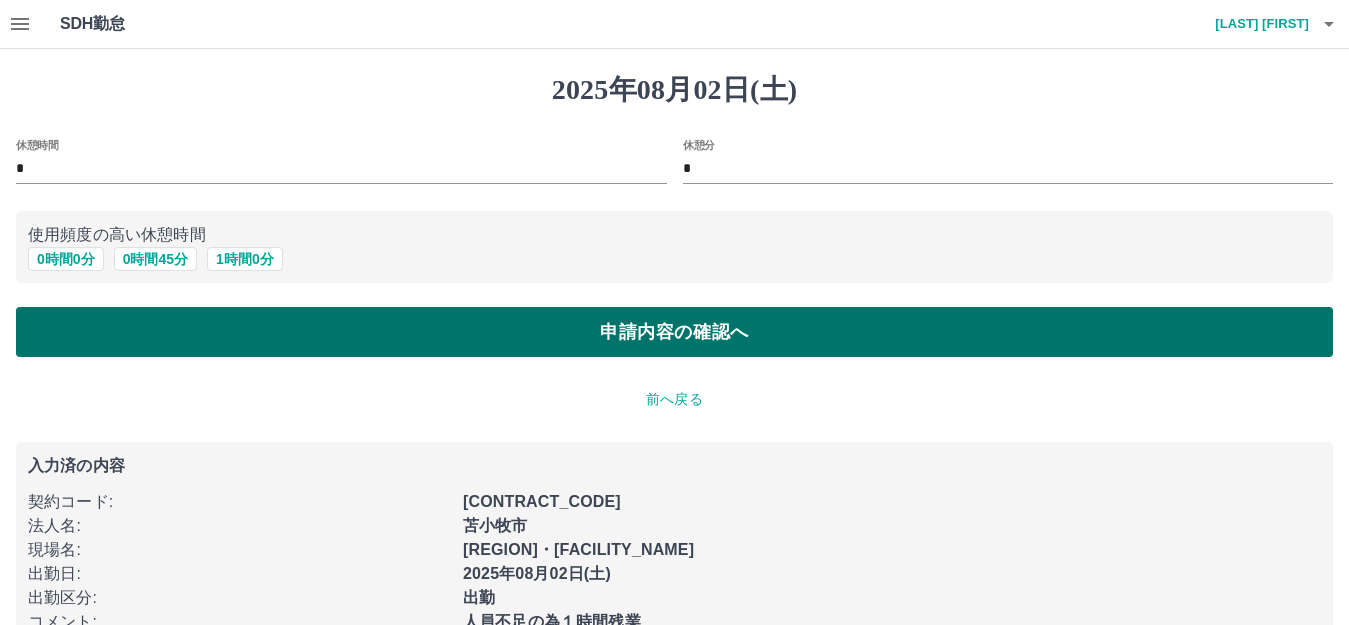 click on "申請内容の確認へ" at bounding box center [674, 332] 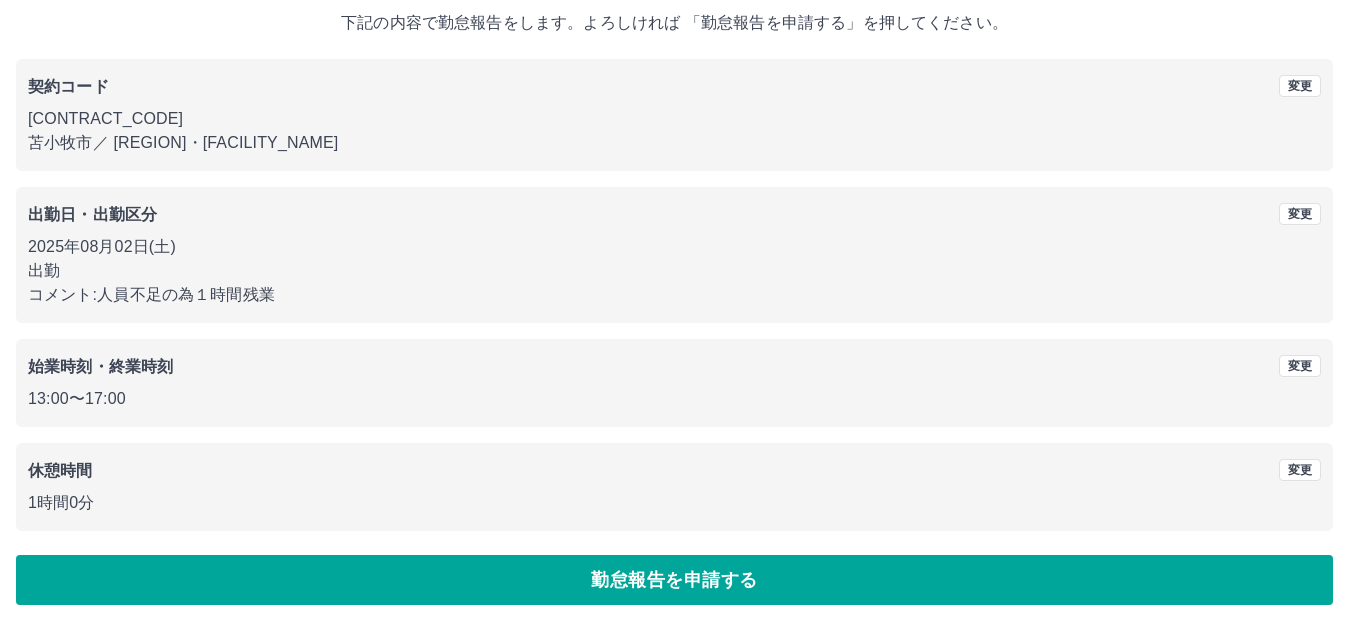 scroll, scrollTop: 124, scrollLeft: 0, axis: vertical 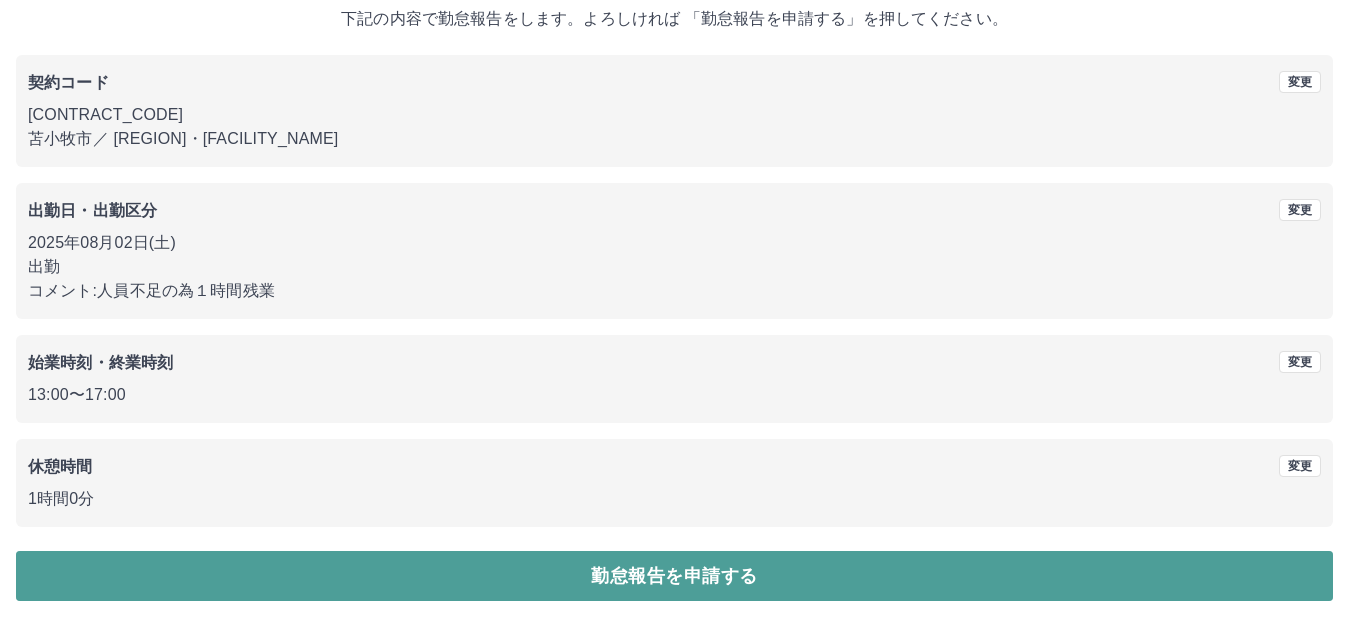 click on "勤怠報告を申請する" at bounding box center [674, 576] 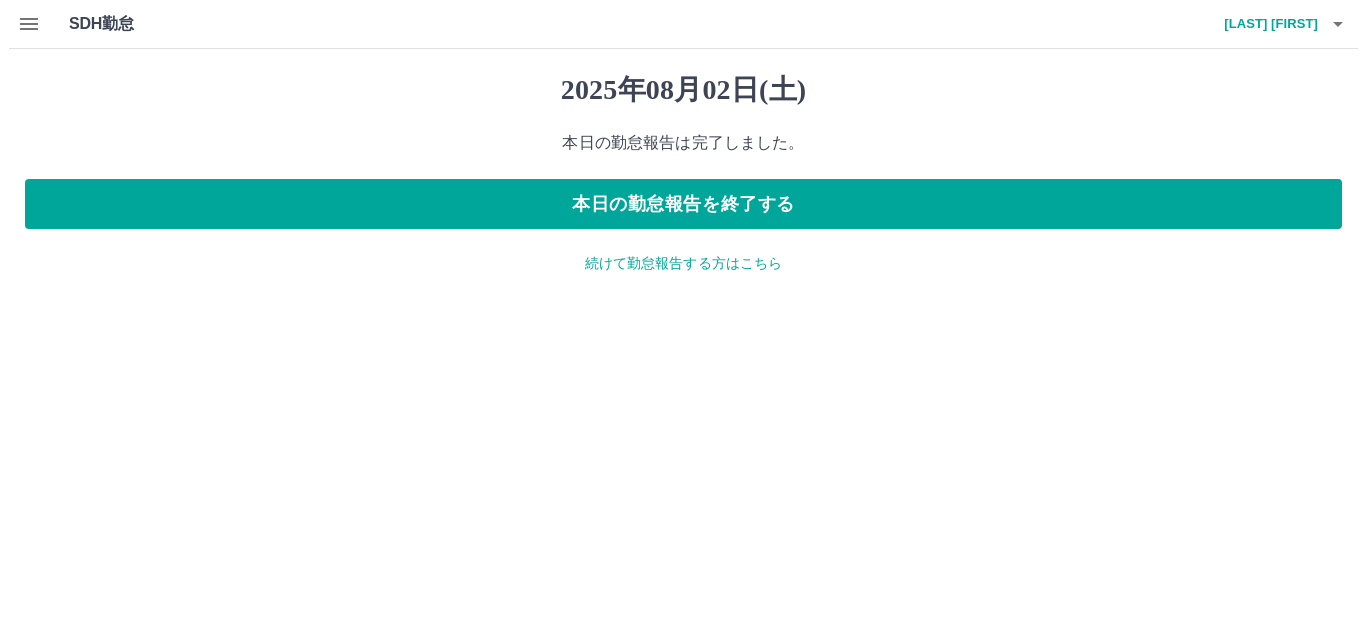 scroll, scrollTop: 0, scrollLeft: 0, axis: both 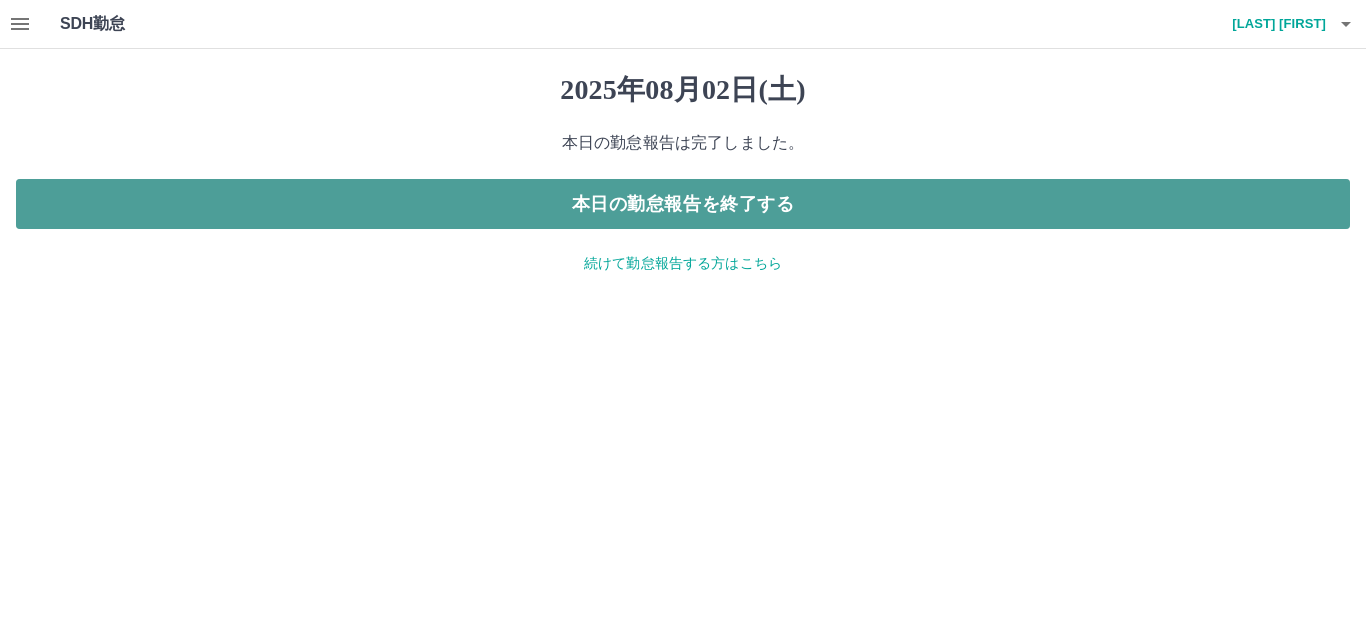 click on "本日の勤怠報告を終了する" at bounding box center [683, 204] 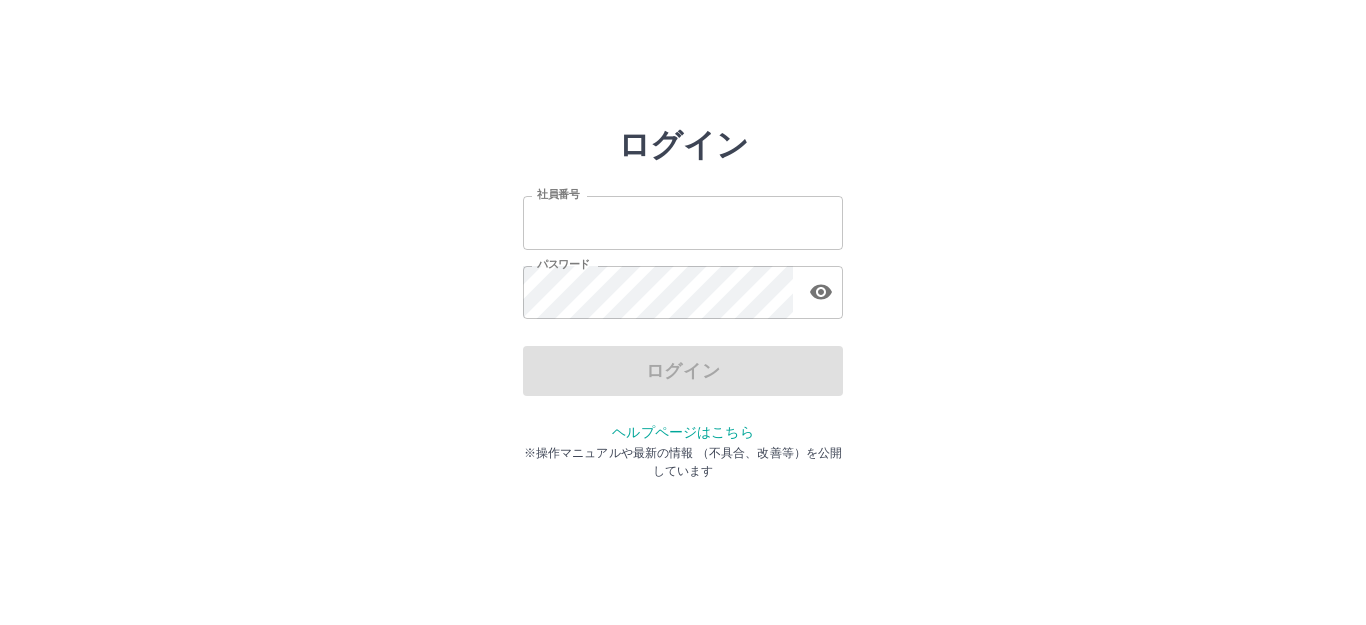scroll, scrollTop: 0, scrollLeft: 0, axis: both 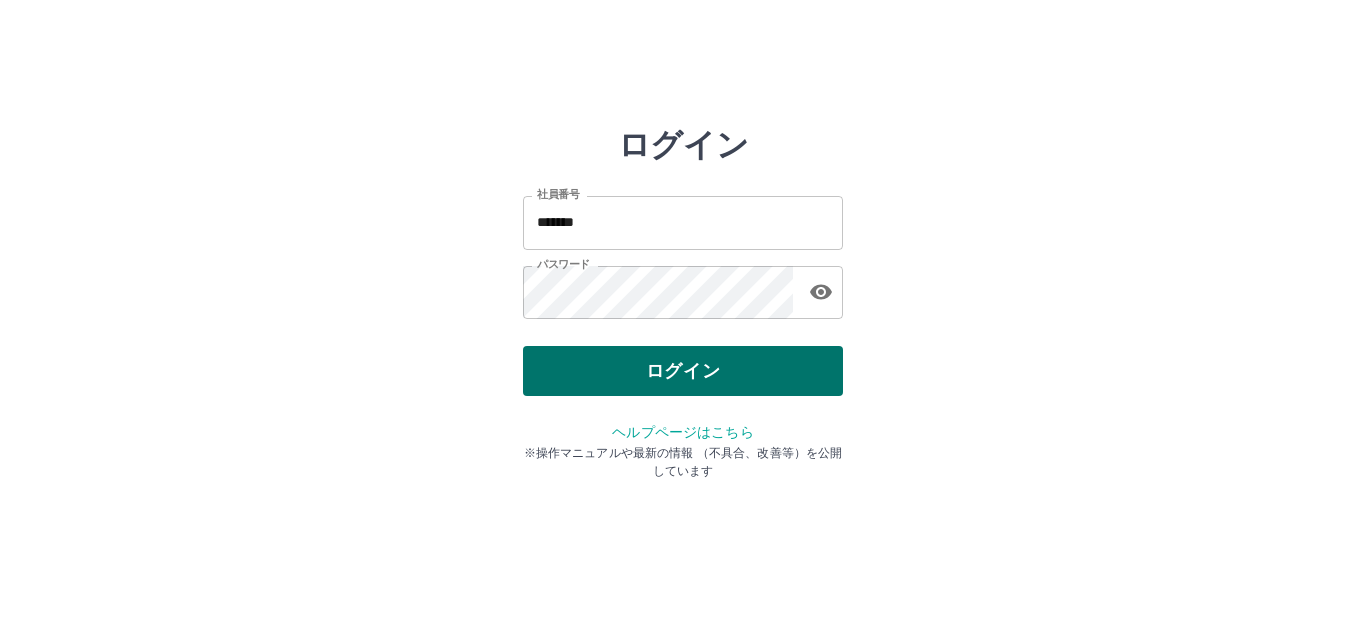 click on "ログイン" at bounding box center (683, 371) 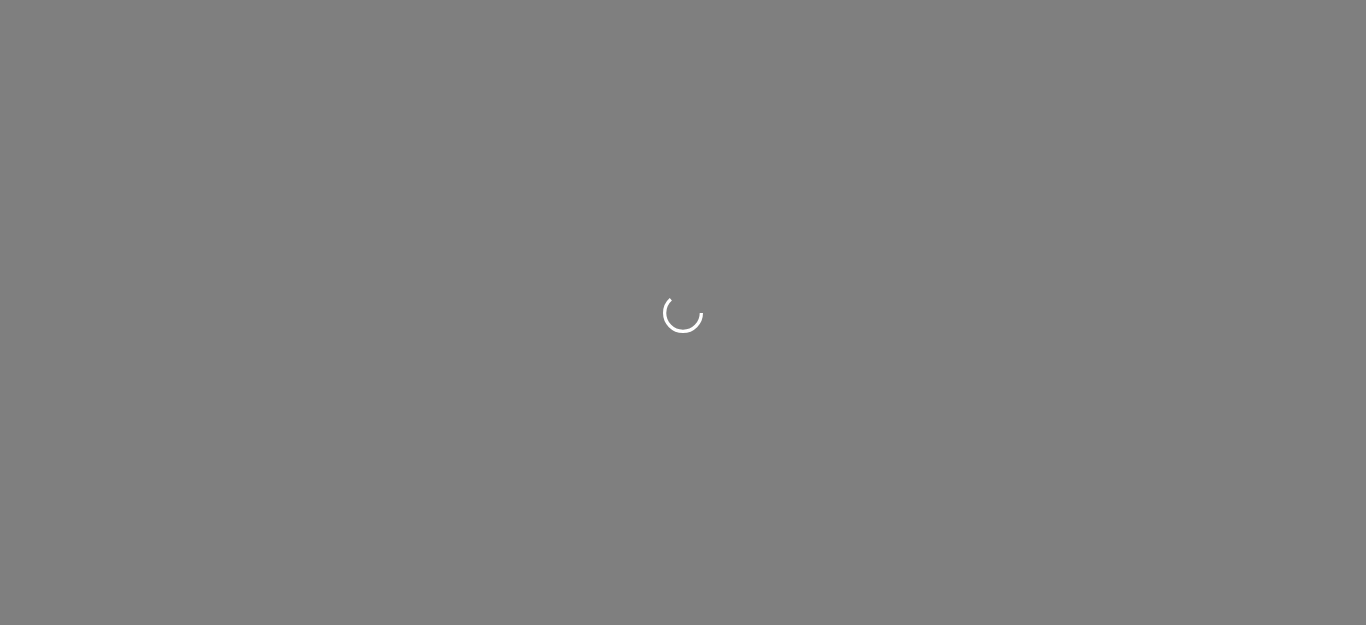 scroll, scrollTop: 0, scrollLeft: 0, axis: both 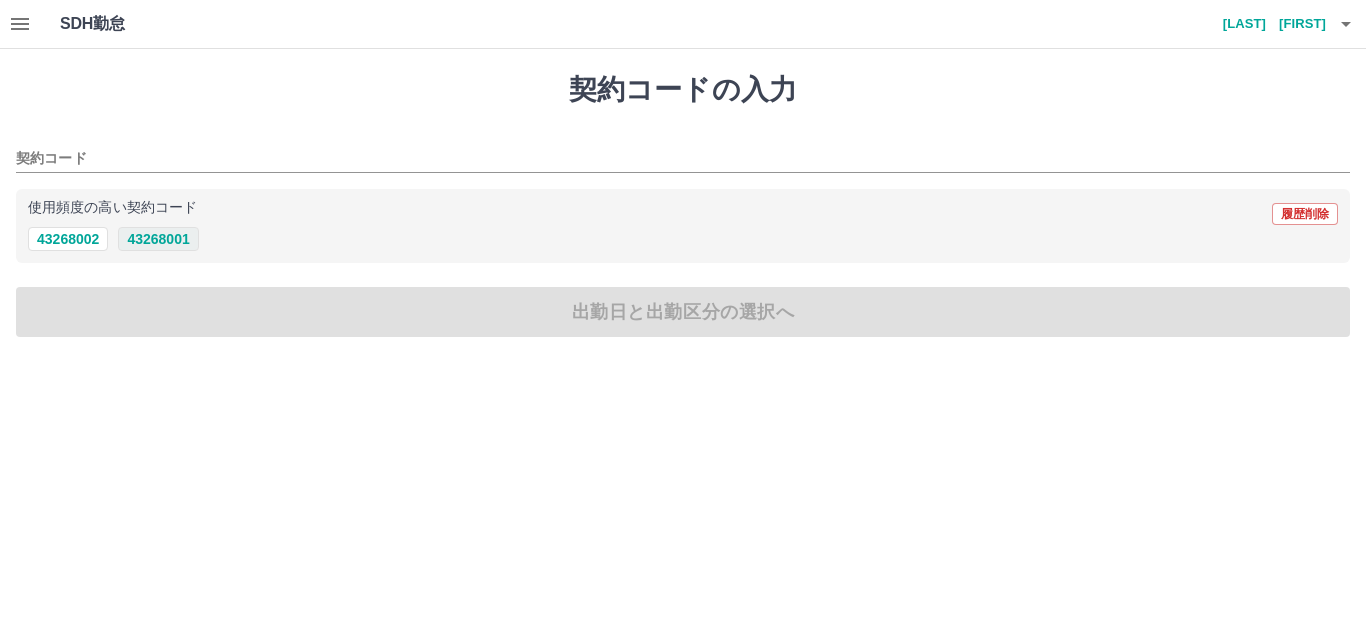 click on "43268001" at bounding box center (158, 239) 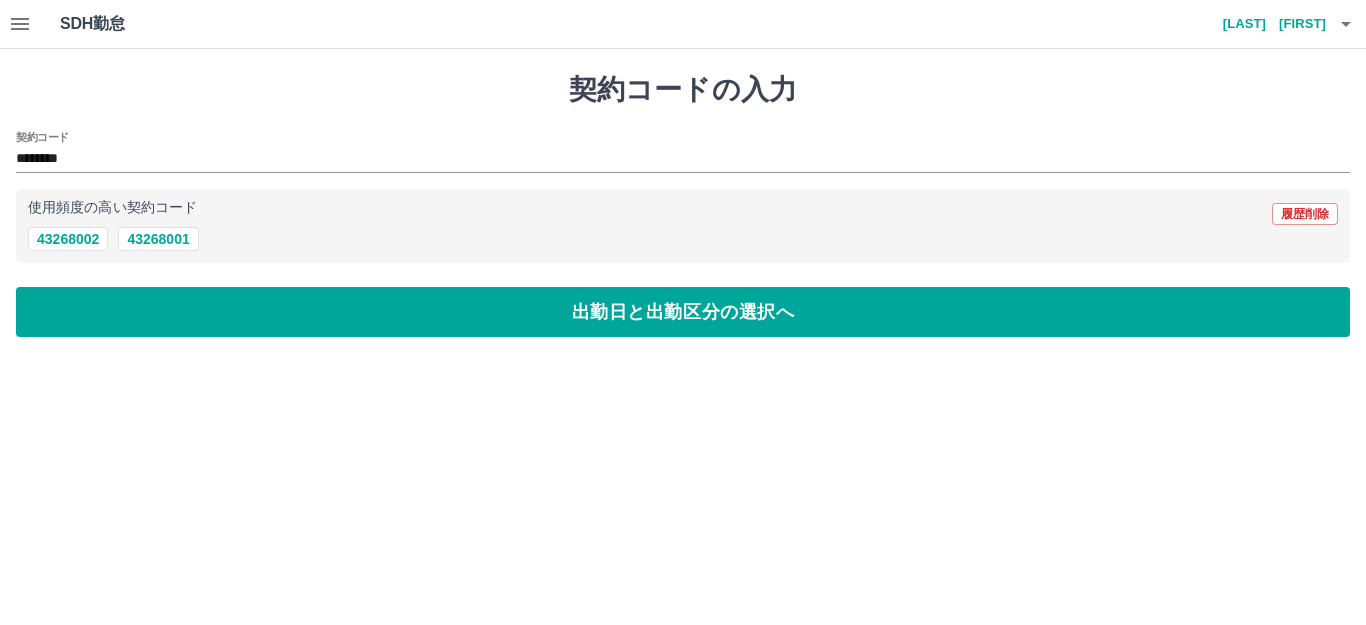 click on "契約コードの入力 契約コード ******** 使用頻度の高い契約コード 履歴削除 43268002 43268001 出勤日と出勤区分の選択へ" at bounding box center (683, 205) 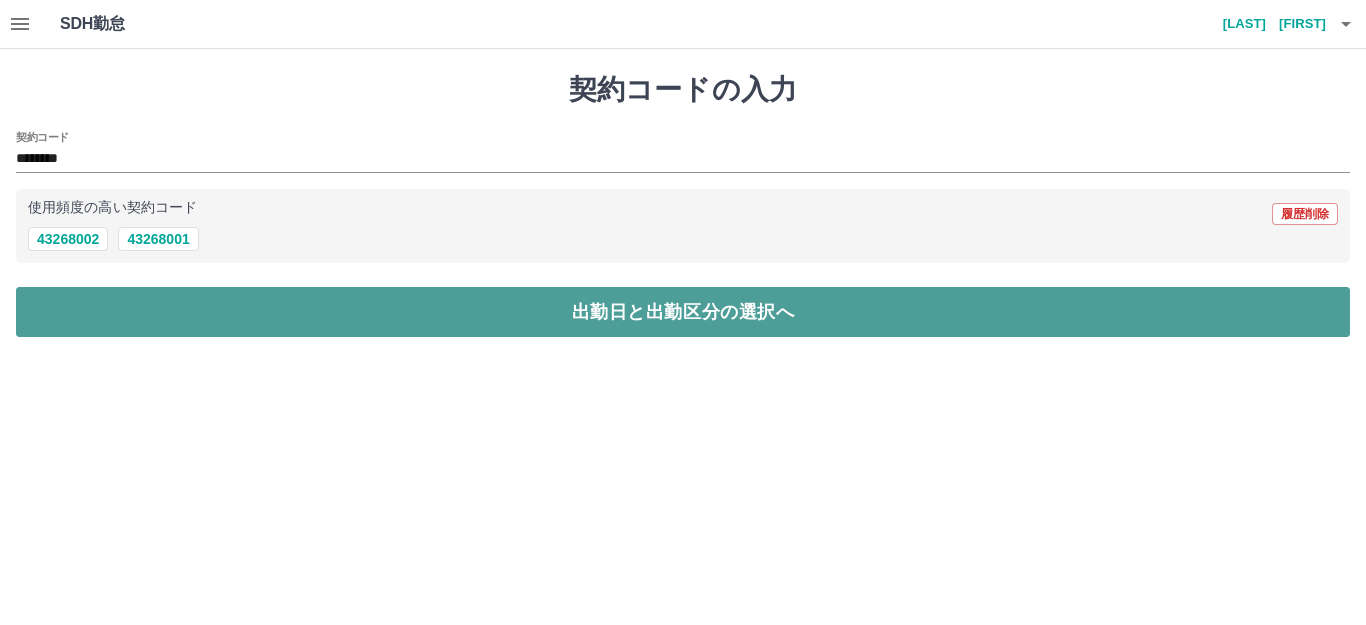 click on "出勤日と出勤区分の選択へ" at bounding box center (683, 312) 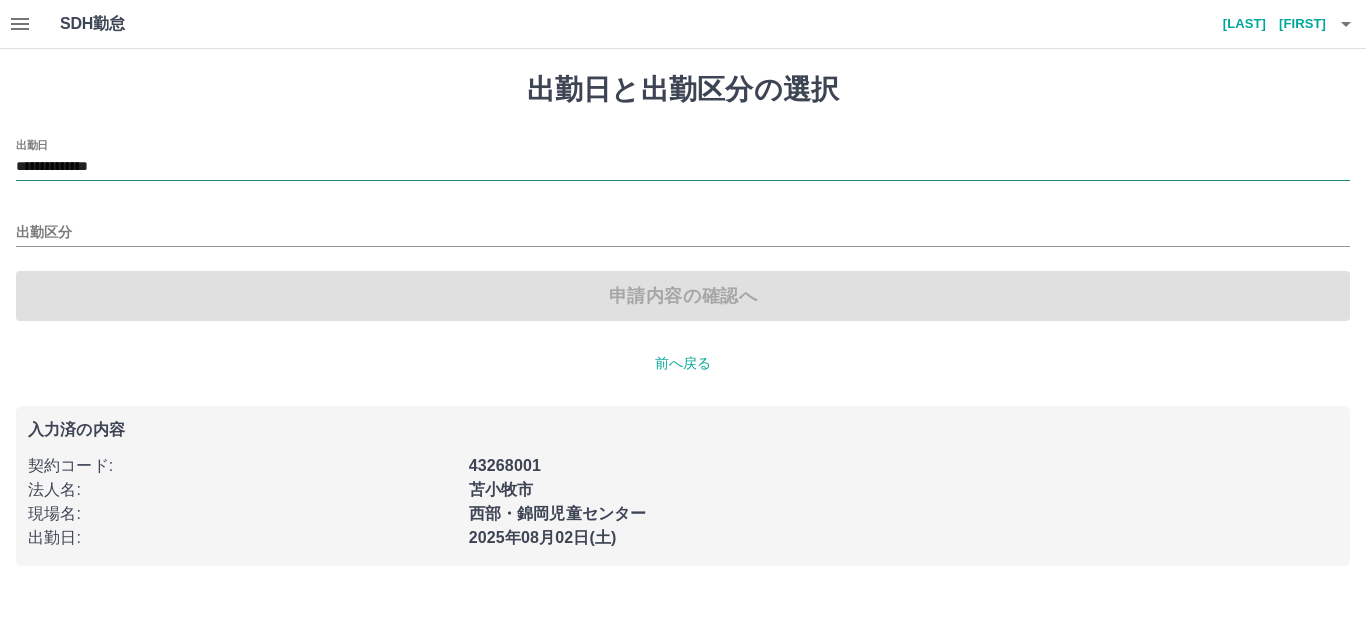 click on "**********" at bounding box center [683, 167] 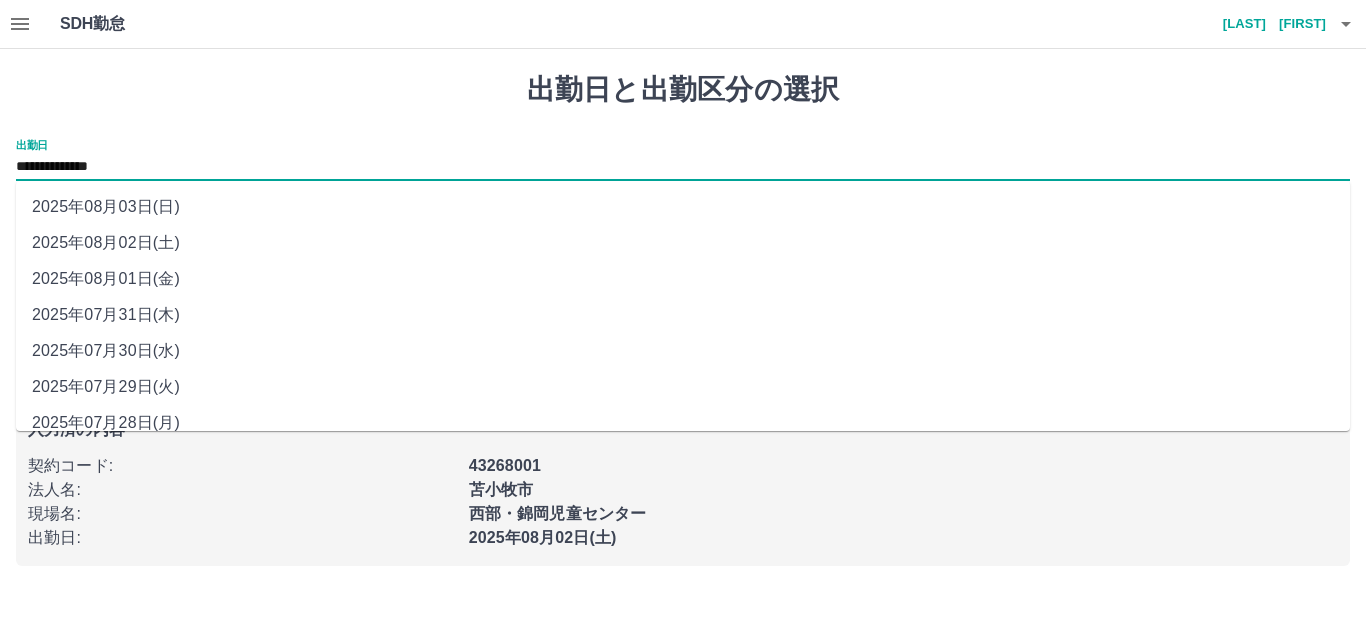 click on "2025年08月03日(日)" at bounding box center [683, 207] 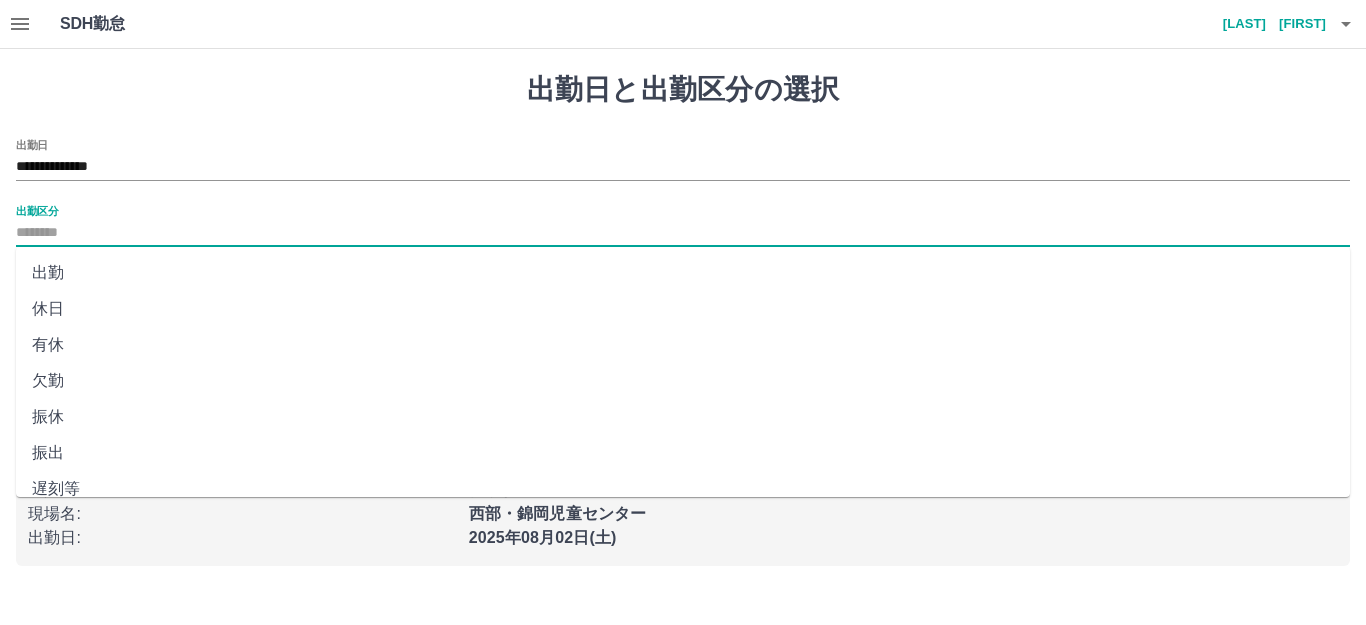 click on "出勤区分" at bounding box center (683, 233) 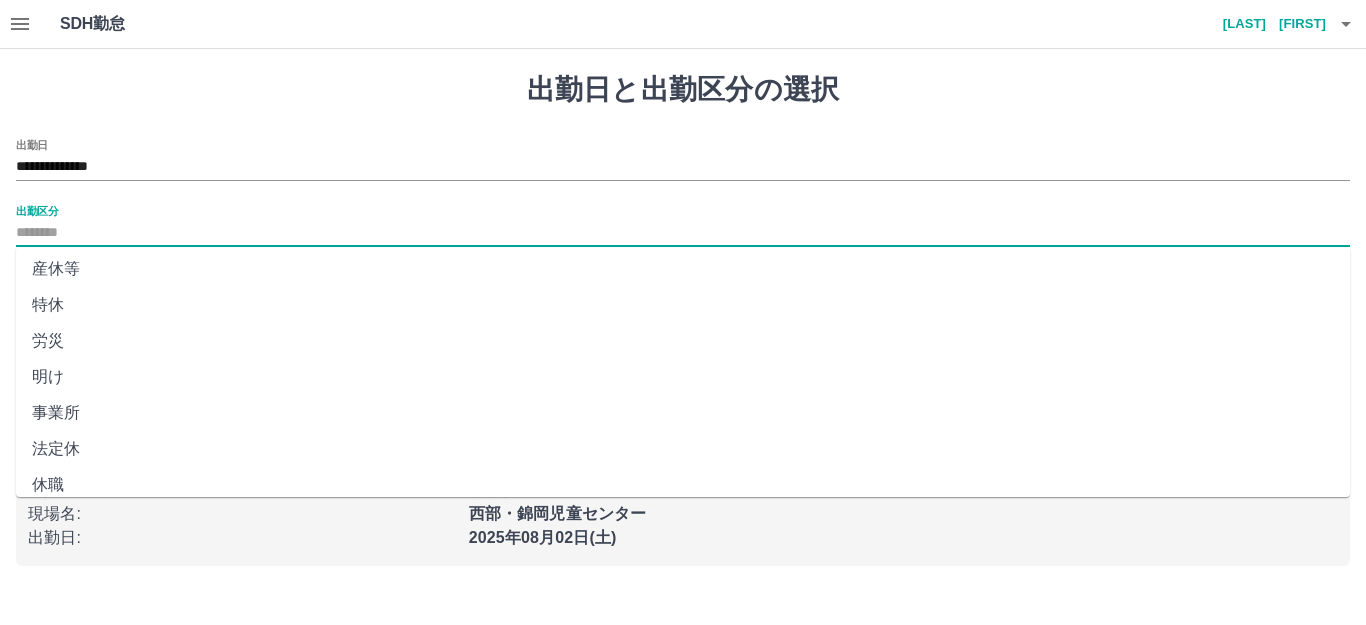 scroll, scrollTop: 414, scrollLeft: 0, axis: vertical 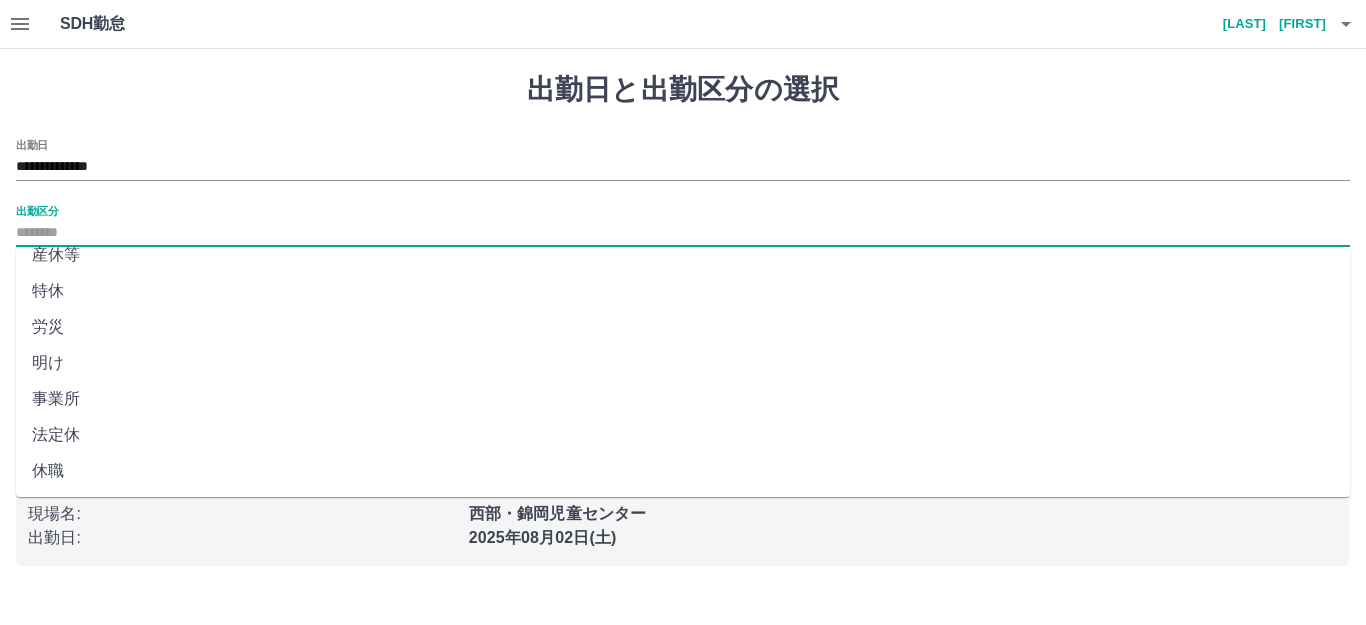 click on "法定休" at bounding box center [683, 435] 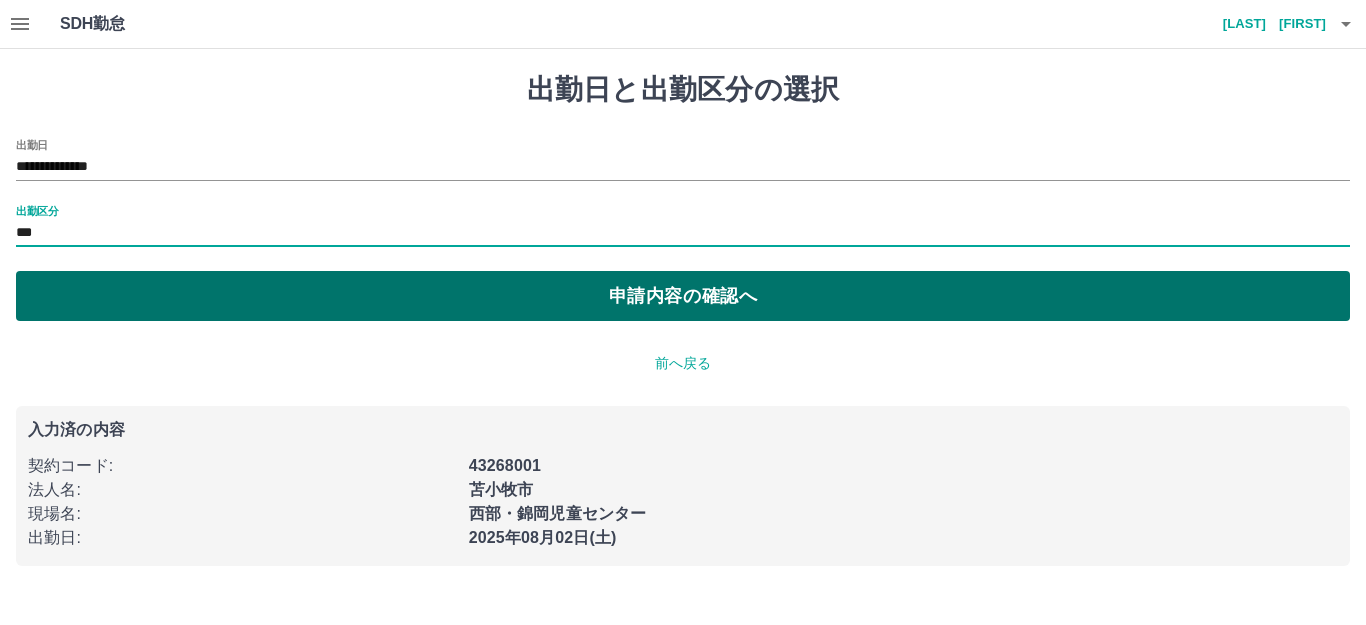 click on "申請内容の確認へ" at bounding box center (683, 296) 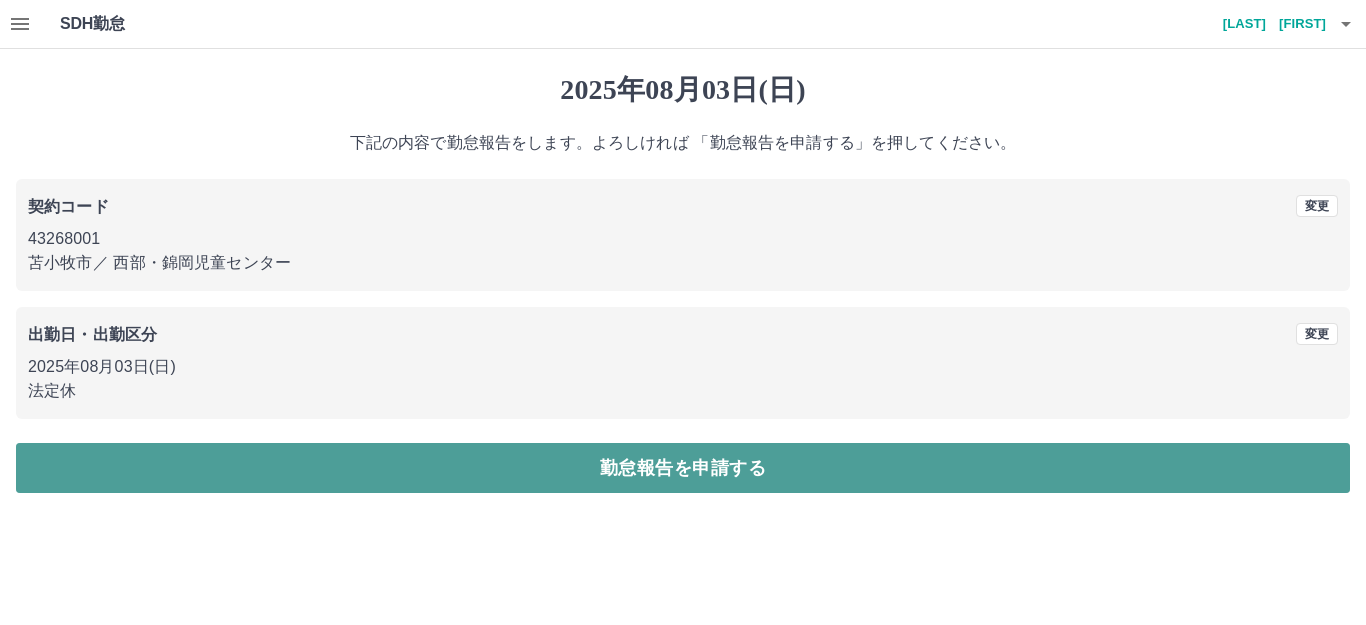 click on "勤怠報告を申請する" at bounding box center [683, 468] 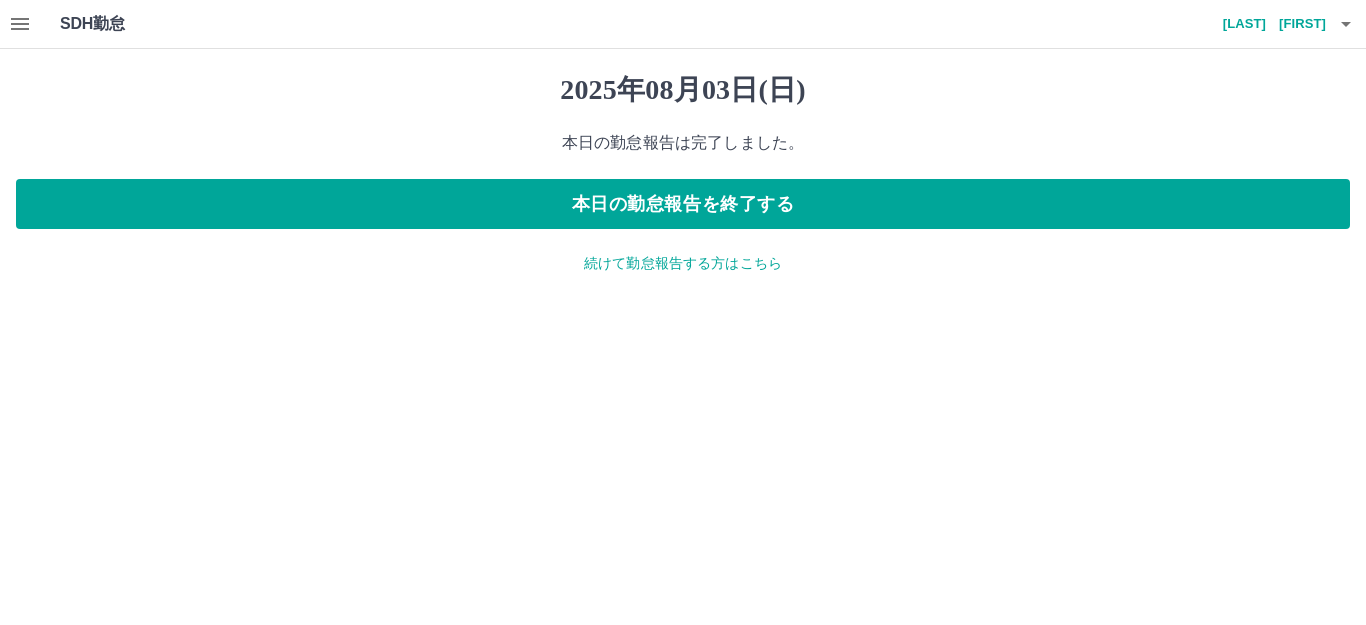 click on "続けて勤怠報告する方はこちら" at bounding box center [683, 263] 